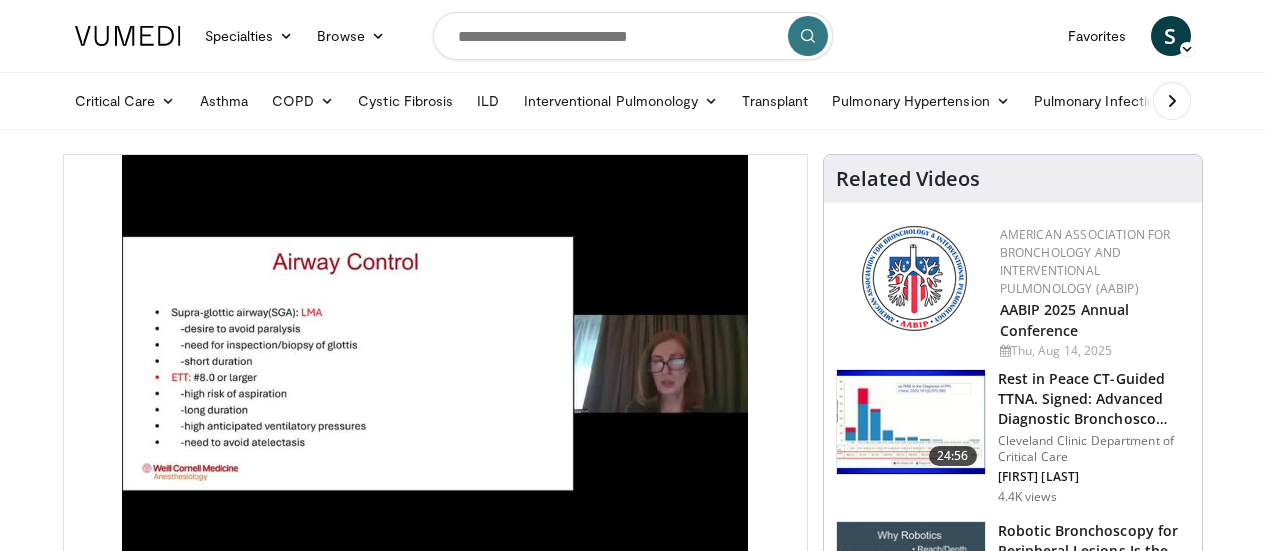 scroll, scrollTop: 0, scrollLeft: 0, axis: both 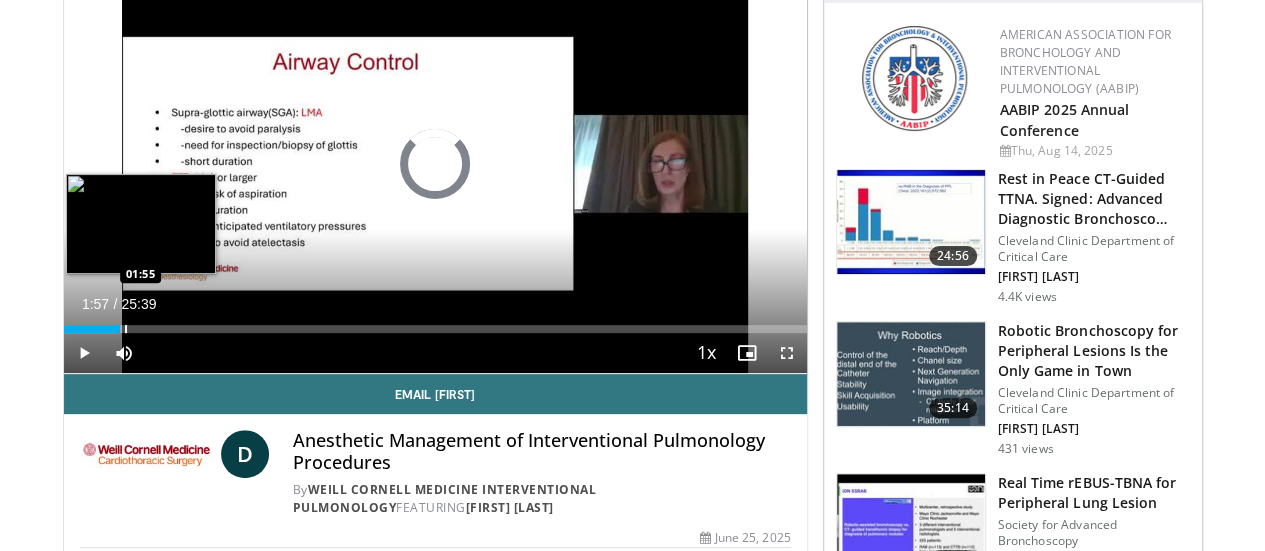click at bounding box center (126, 329) 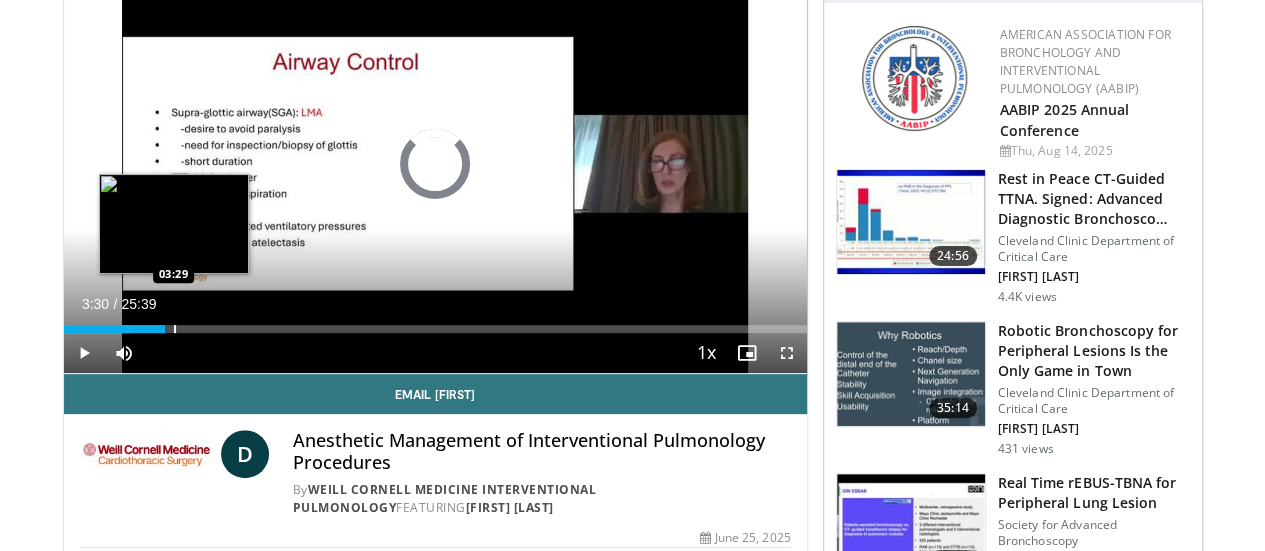 click at bounding box center [175, 329] 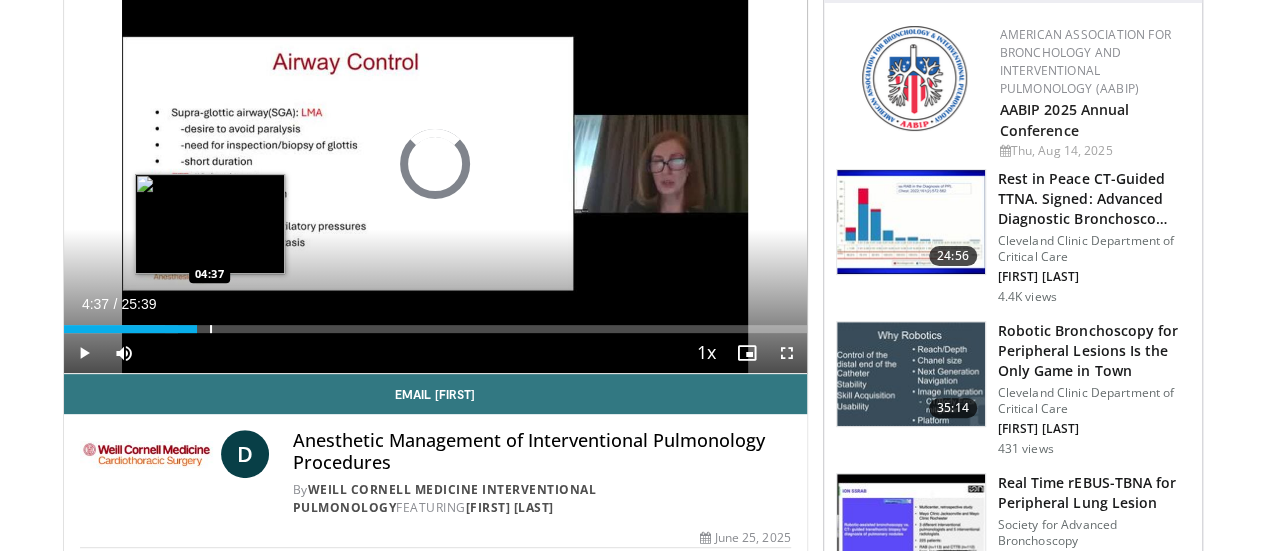click at bounding box center [211, 329] 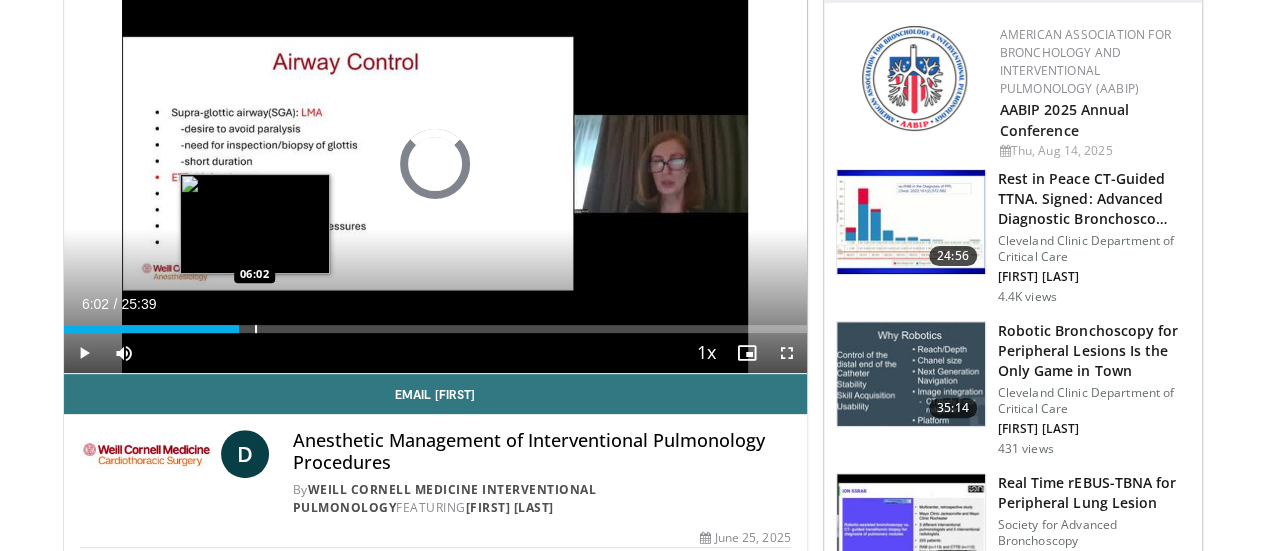 click on "Loaded :  0.00% 06:02 06:02" at bounding box center (435, 323) 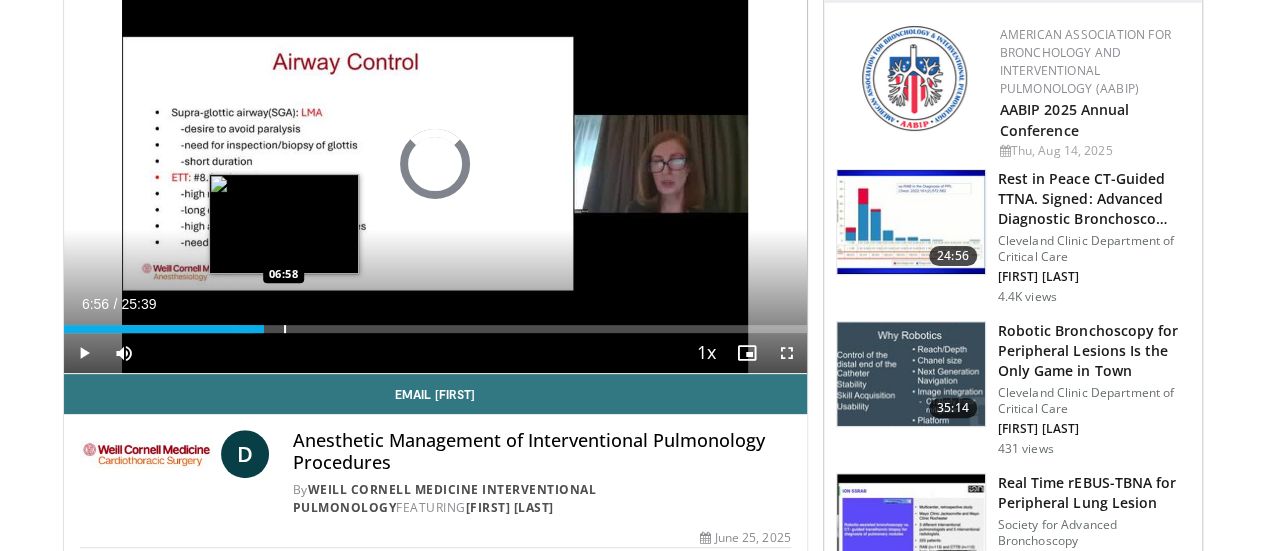 click on "Loaded :  25.78% 06:56 06:58" at bounding box center [435, 329] 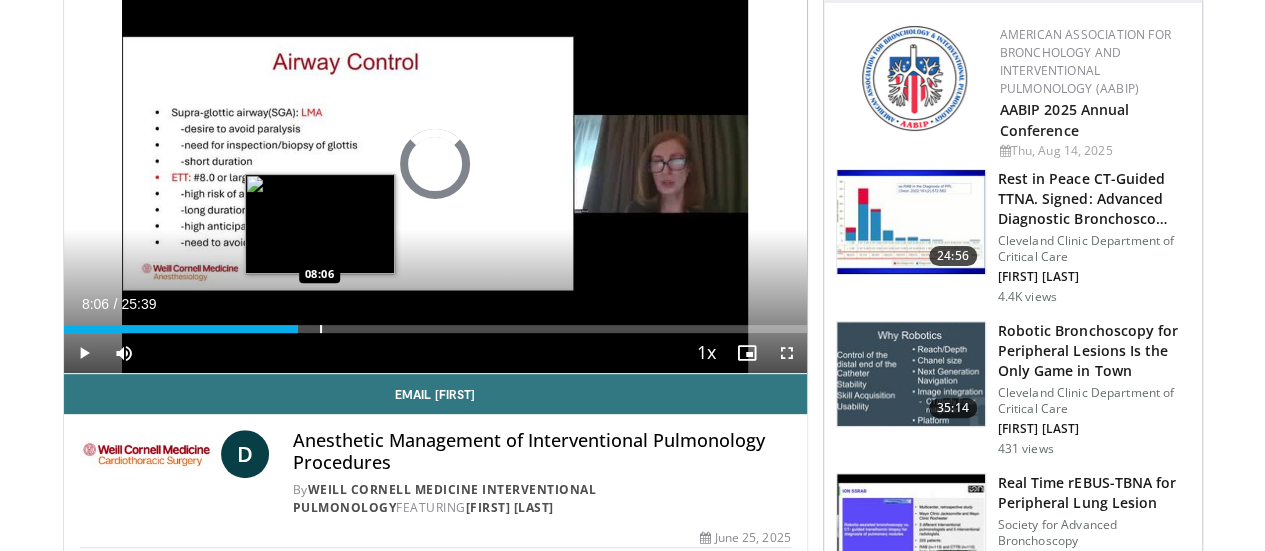 click at bounding box center (321, 329) 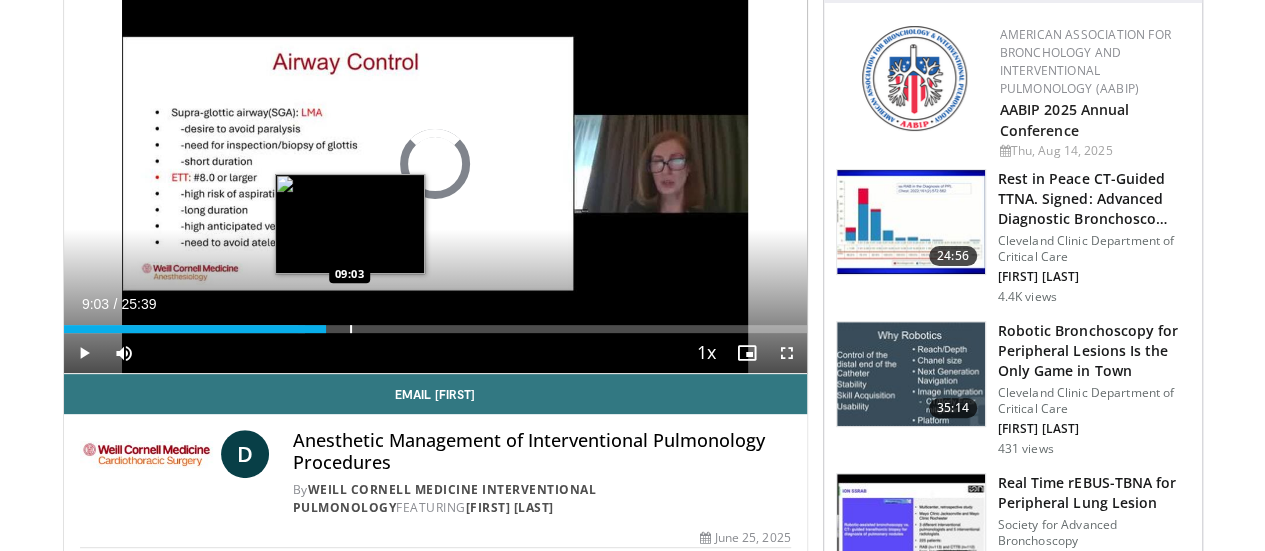 click at bounding box center [351, 329] 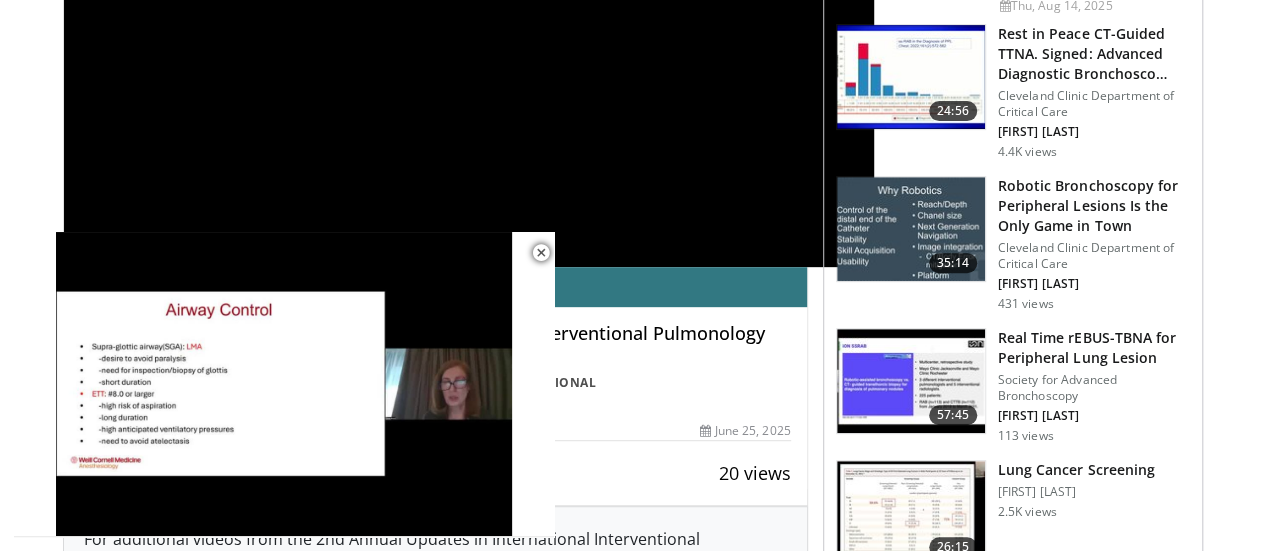 scroll, scrollTop: 682, scrollLeft: 0, axis: vertical 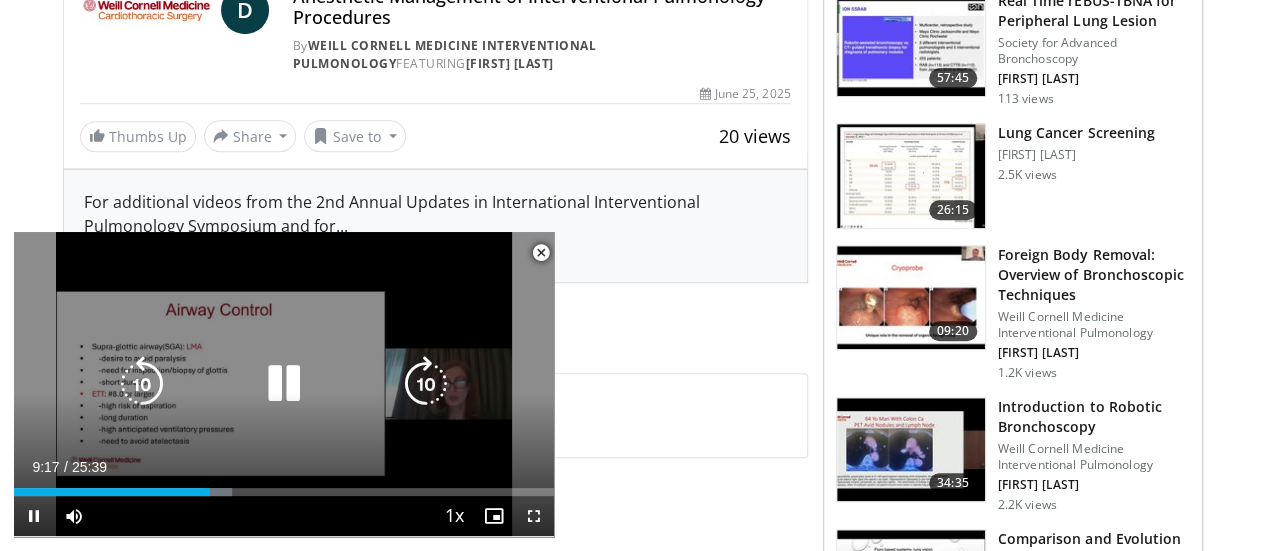 click at bounding box center [284, 384] 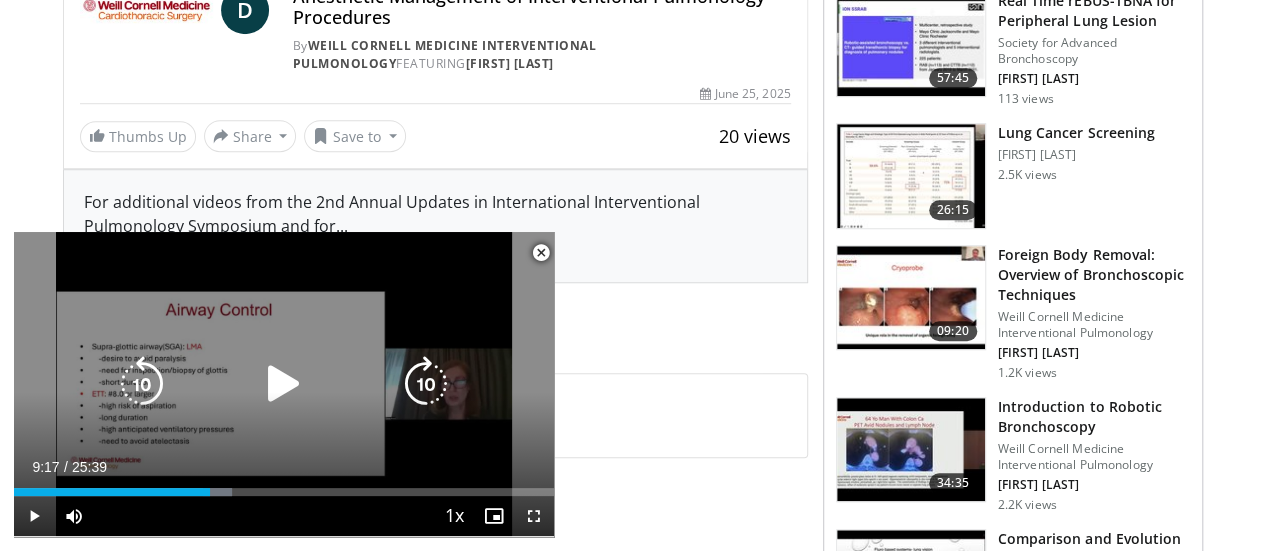 click at bounding box center [284, 384] 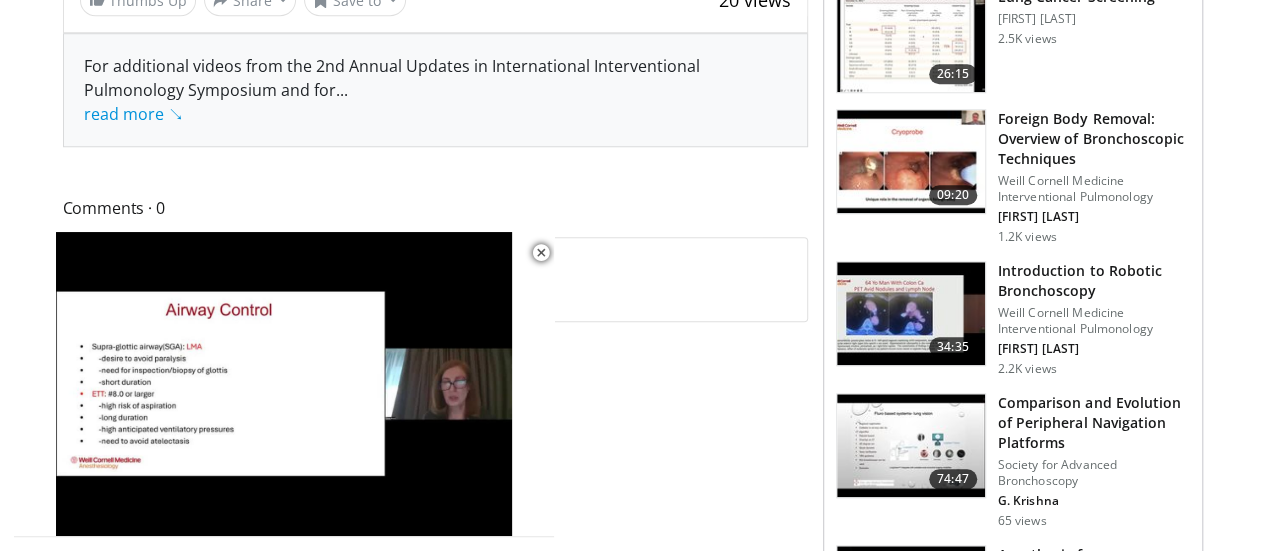 scroll, scrollTop: 842, scrollLeft: 0, axis: vertical 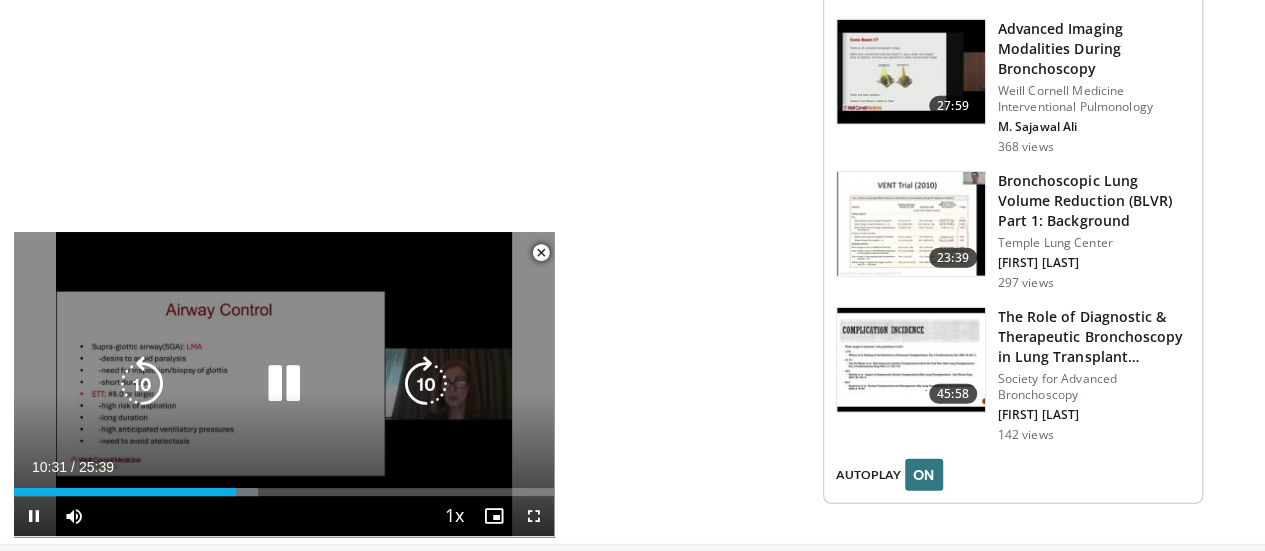 click at bounding box center (284, 384) 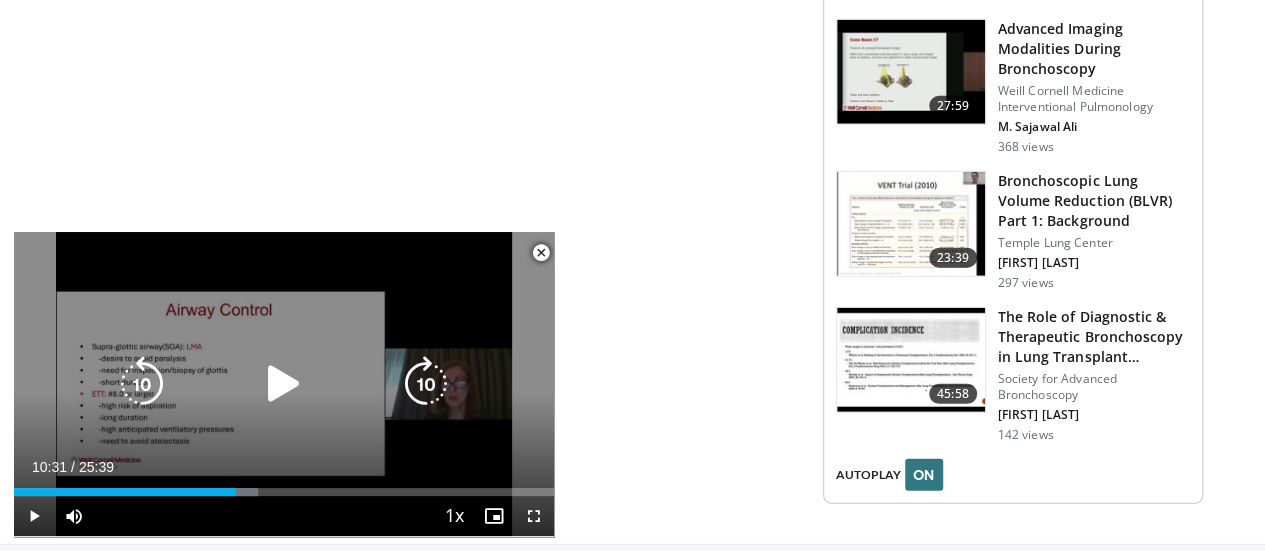 click at bounding box center (284, 384) 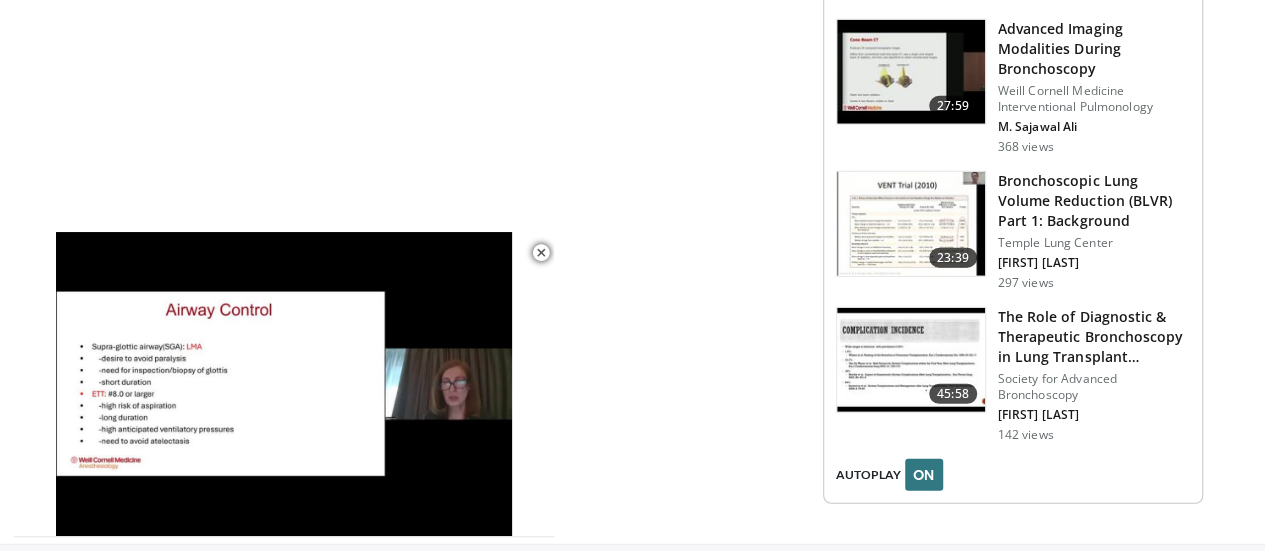 type 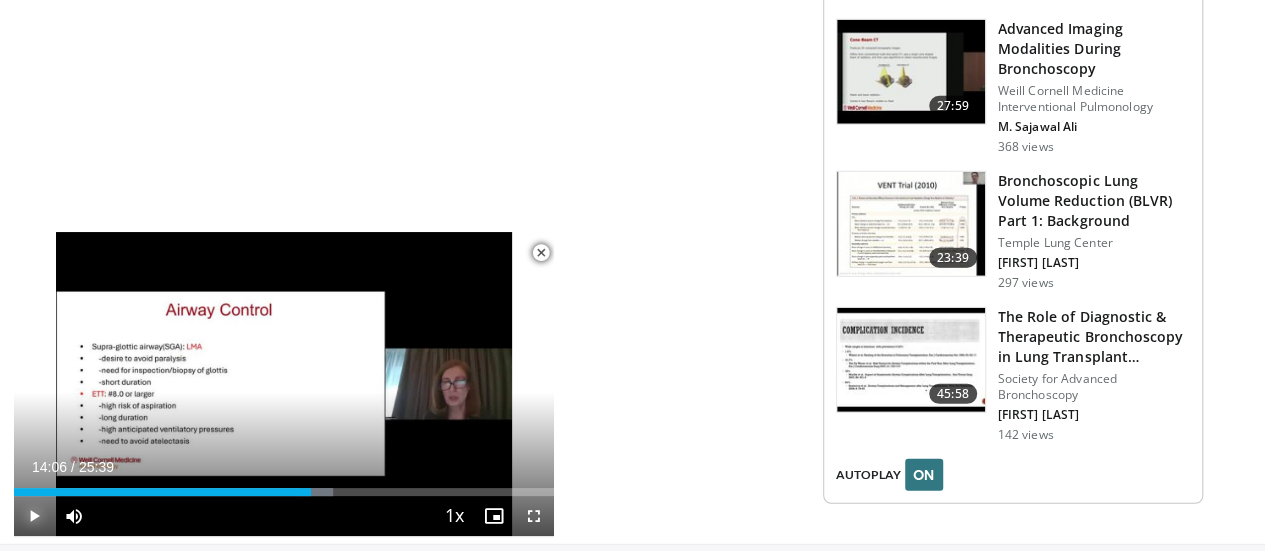 click at bounding box center [34, 516] 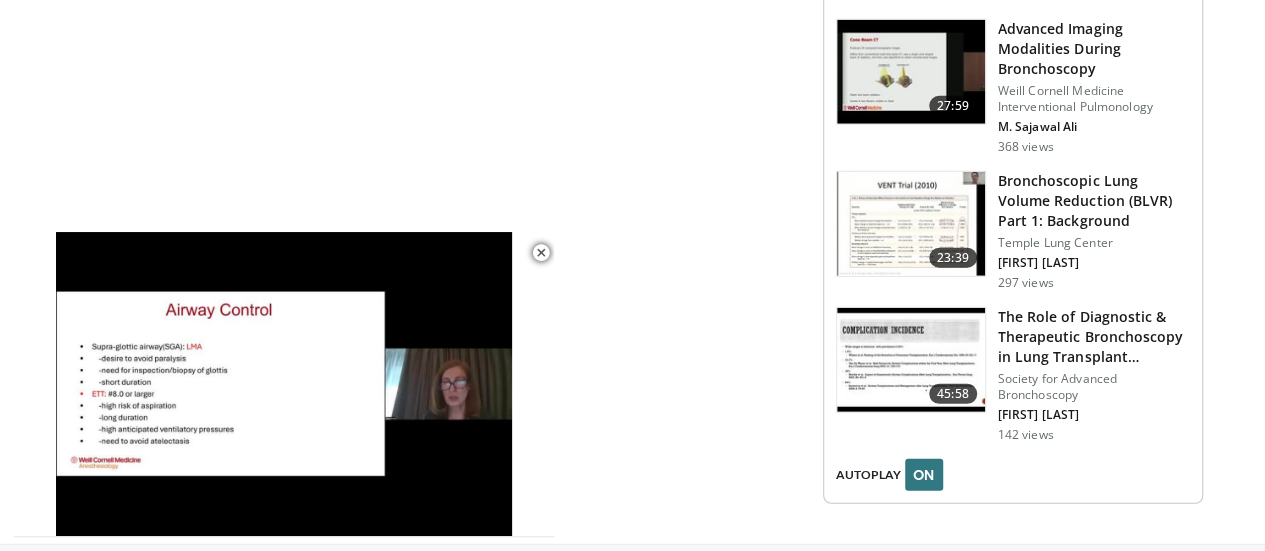 drag, startPoint x: 525, startPoint y: 8, endPoint x: 734, endPoint y: 131, distance: 242.50774 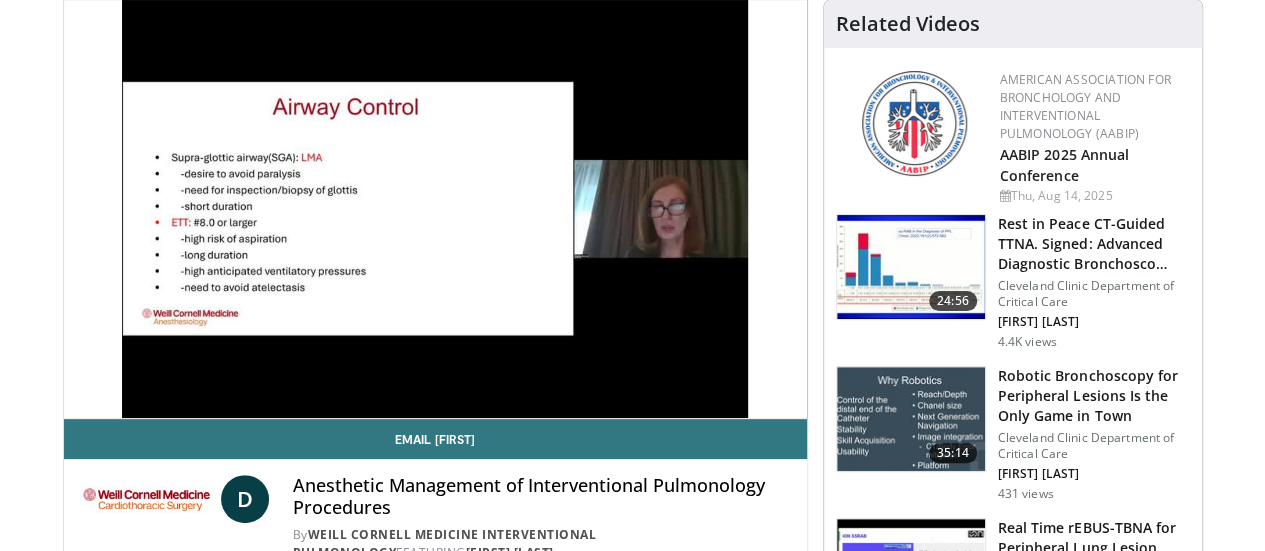 scroll, scrollTop: 0, scrollLeft: 0, axis: both 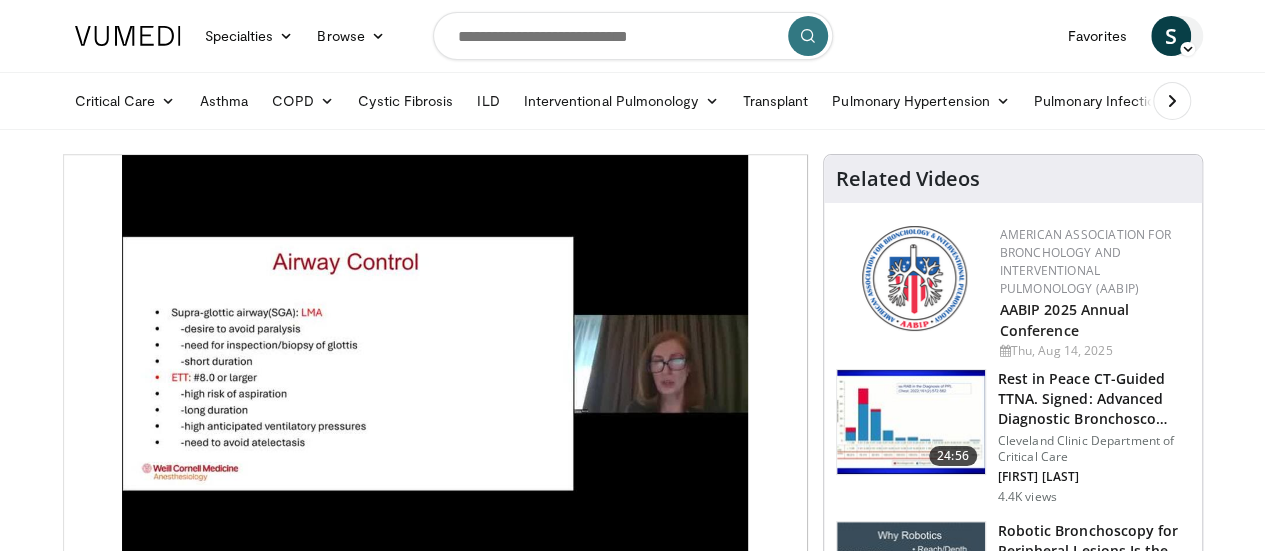 click on "S" at bounding box center [1171, 36] 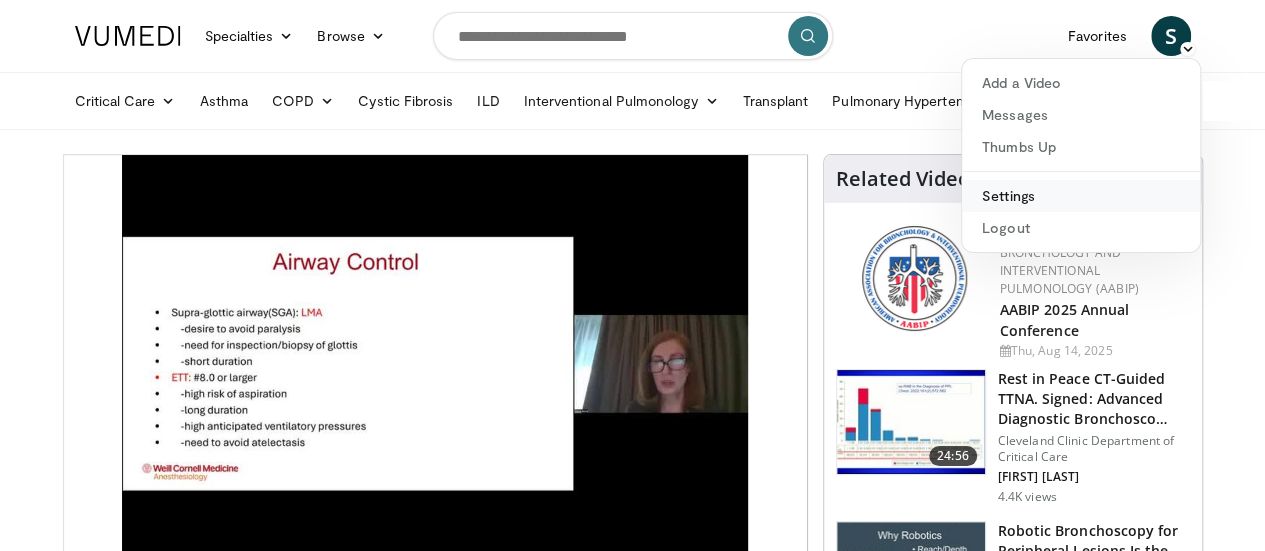 click on "Settings" at bounding box center [1081, 196] 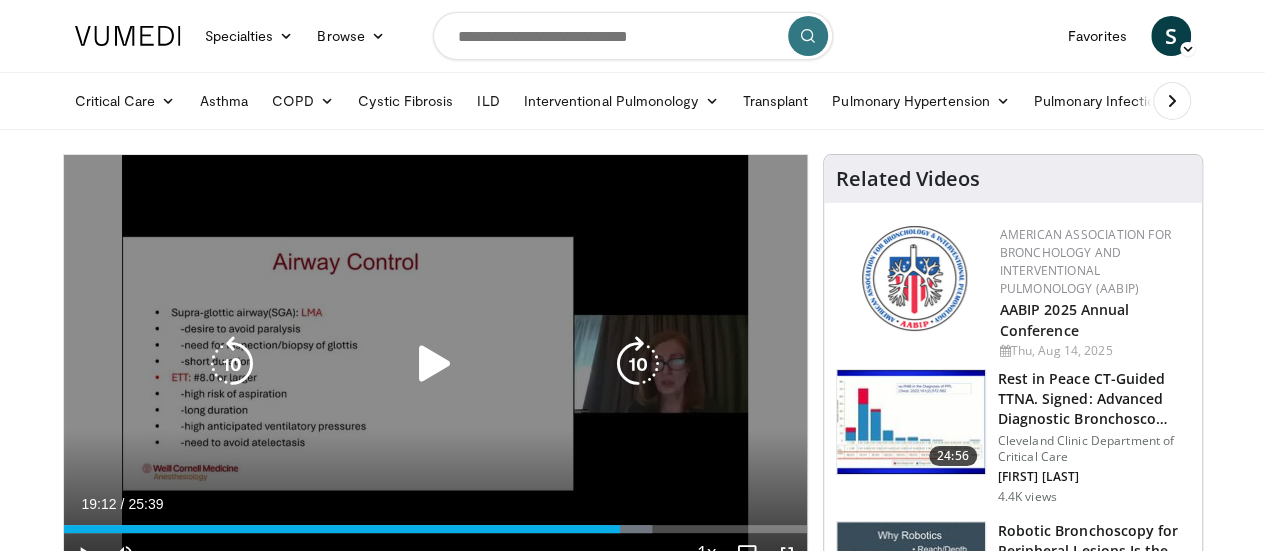 click at bounding box center [435, 364] 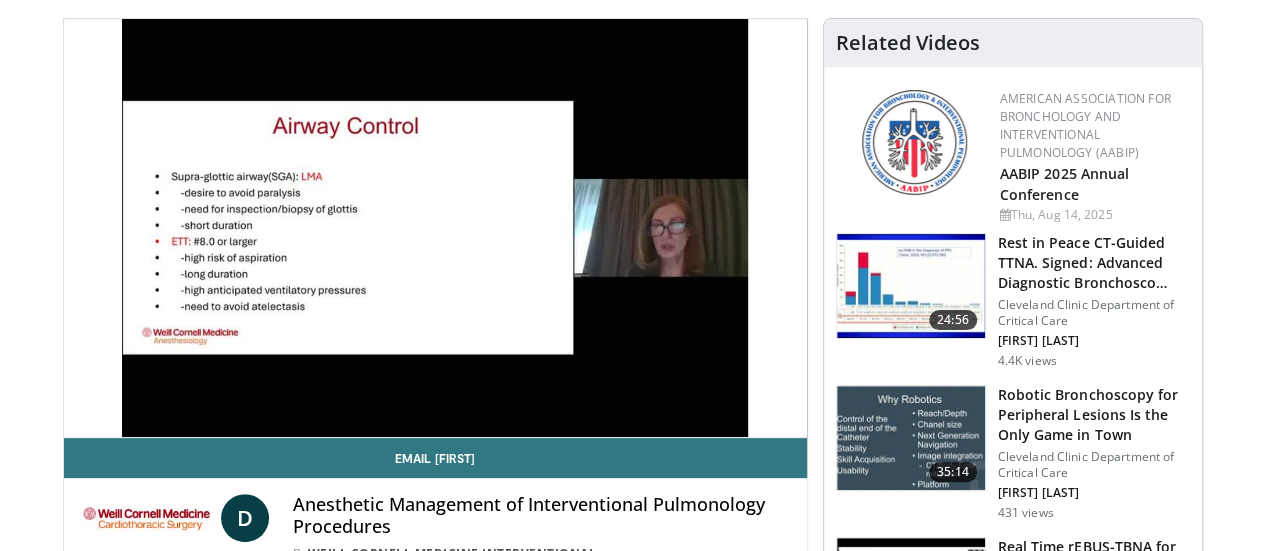 scroll, scrollTop: 160, scrollLeft: 0, axis: vertical 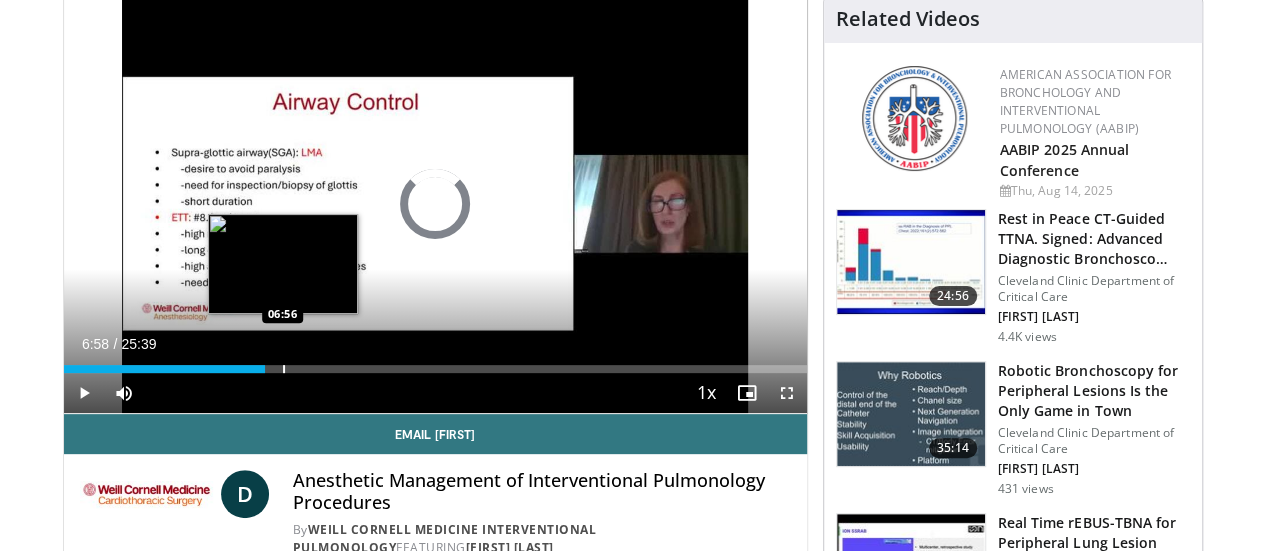click on "Loaded :  0.00% 06:58 06:56" at bounding box center [435, 363] 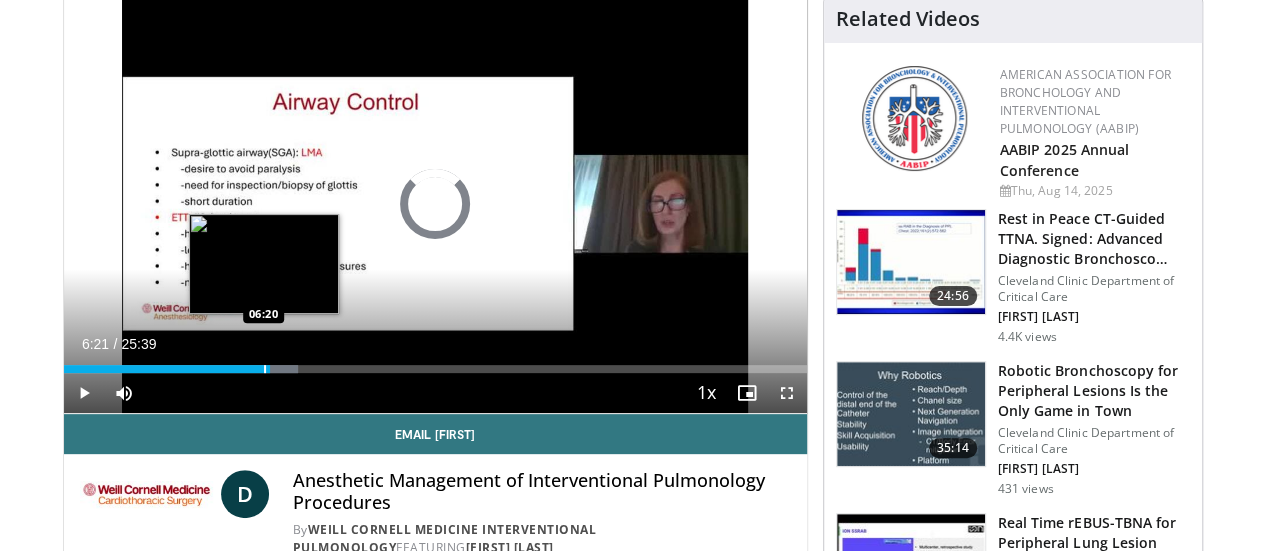click at bounding box center [265, 369] 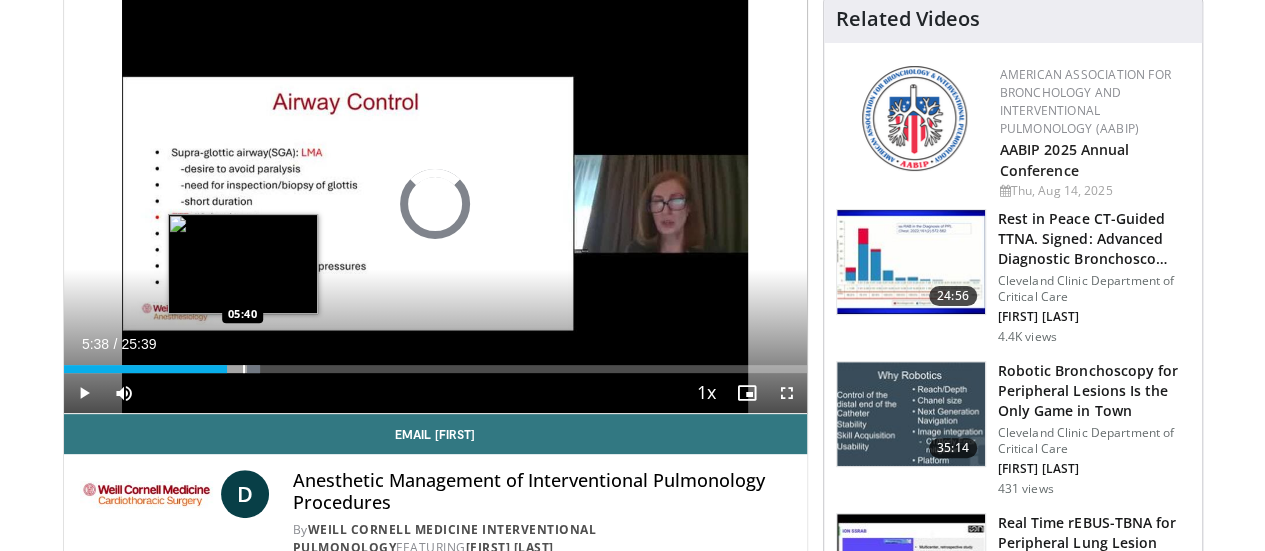 click on "Loaded :  26.42% 06:23 05:40" at bounding box center (435, 369) 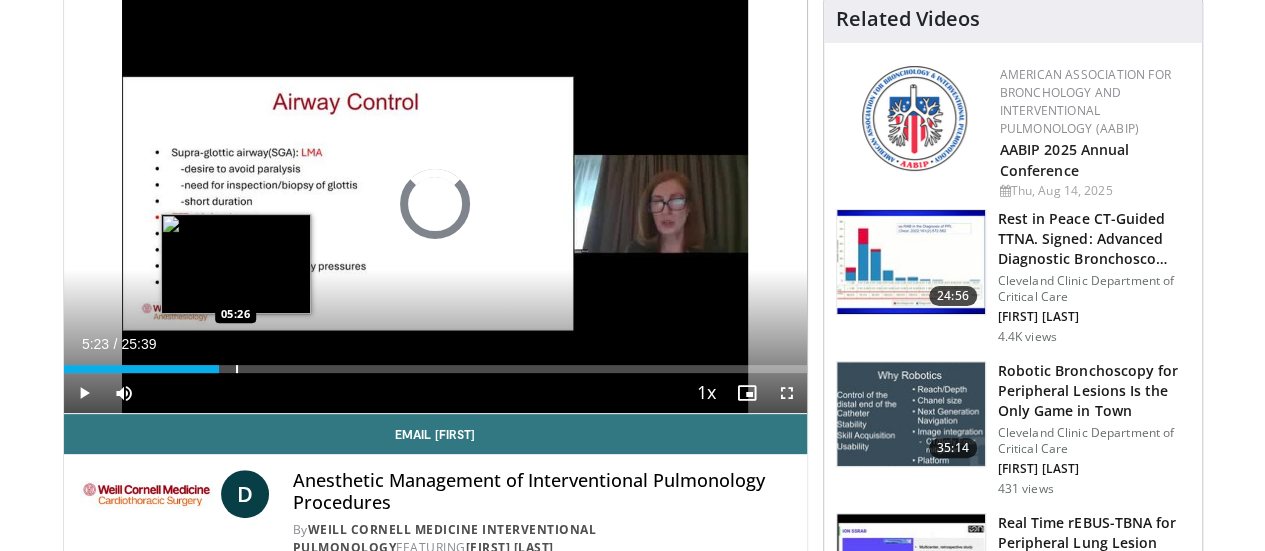 click on "Loaded :  0.00% 05:50 05:26" at bounding box center (435, 369) 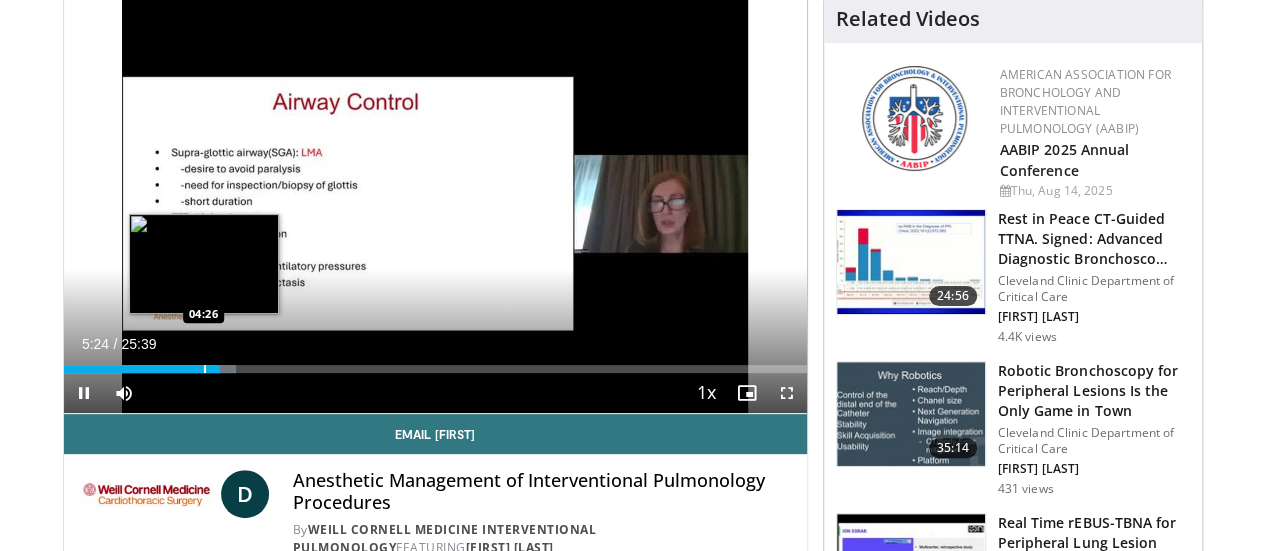 click at bounding box center [205, 369] 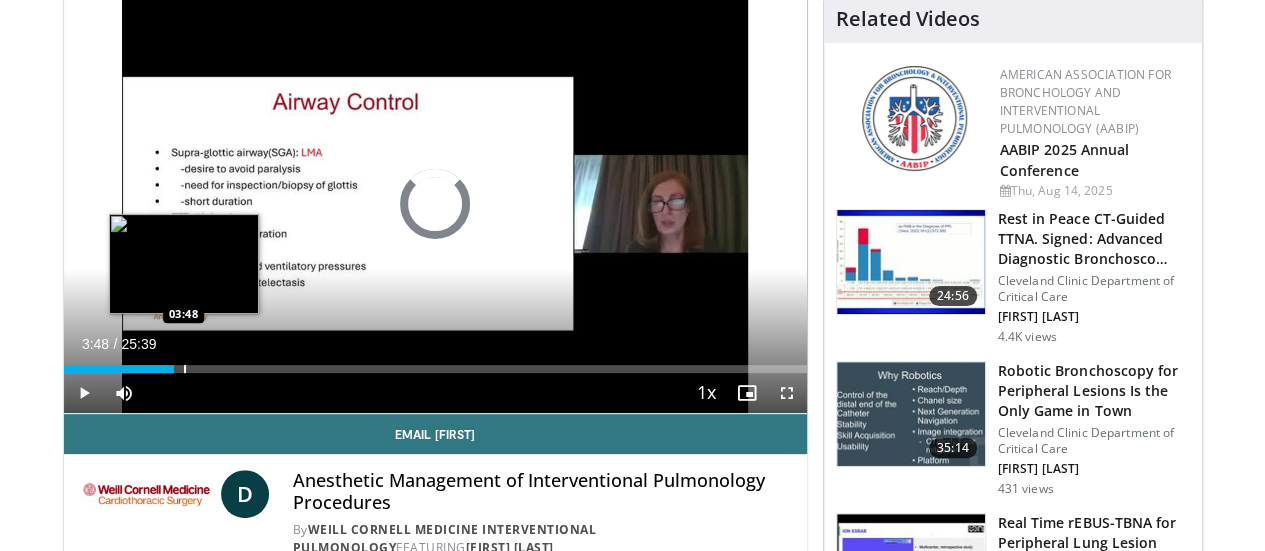 click at bounding box center [185, 369] 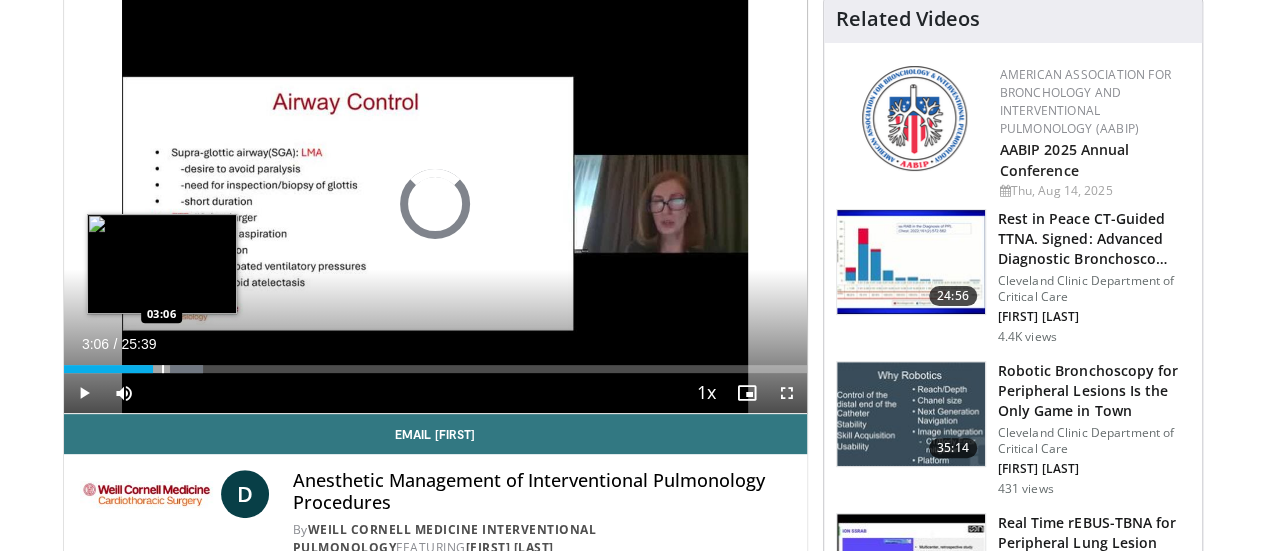 click on "Loaded :  18.84% 03:06 03:06" at bounding box center (435, 363) 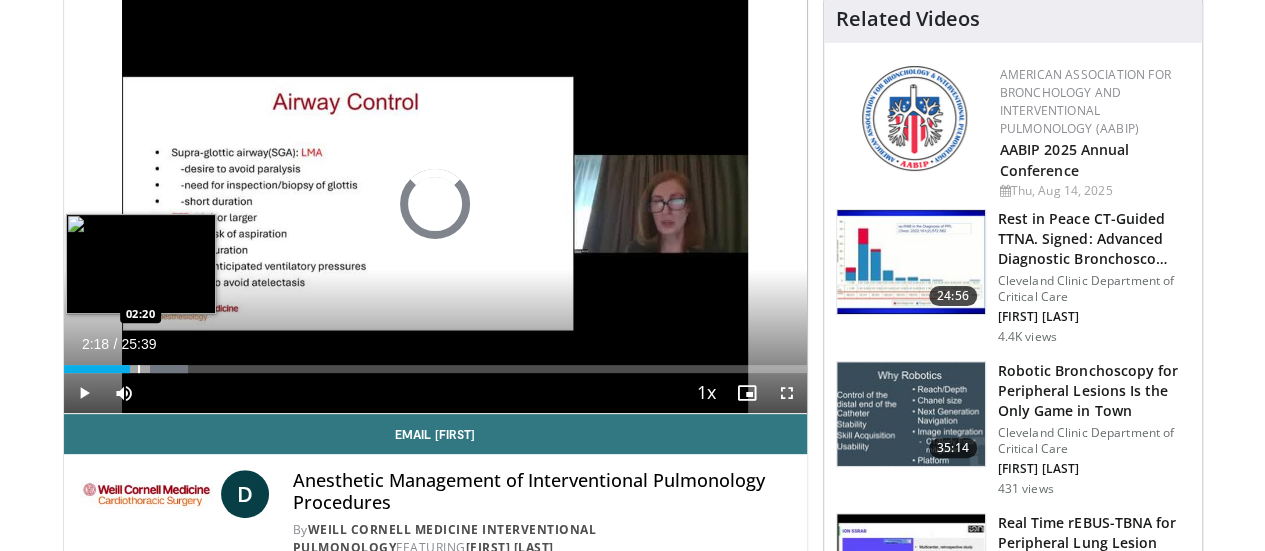 click on "Loaded :  16.75% 02:18 02:20" at bounding box center (435, 369) 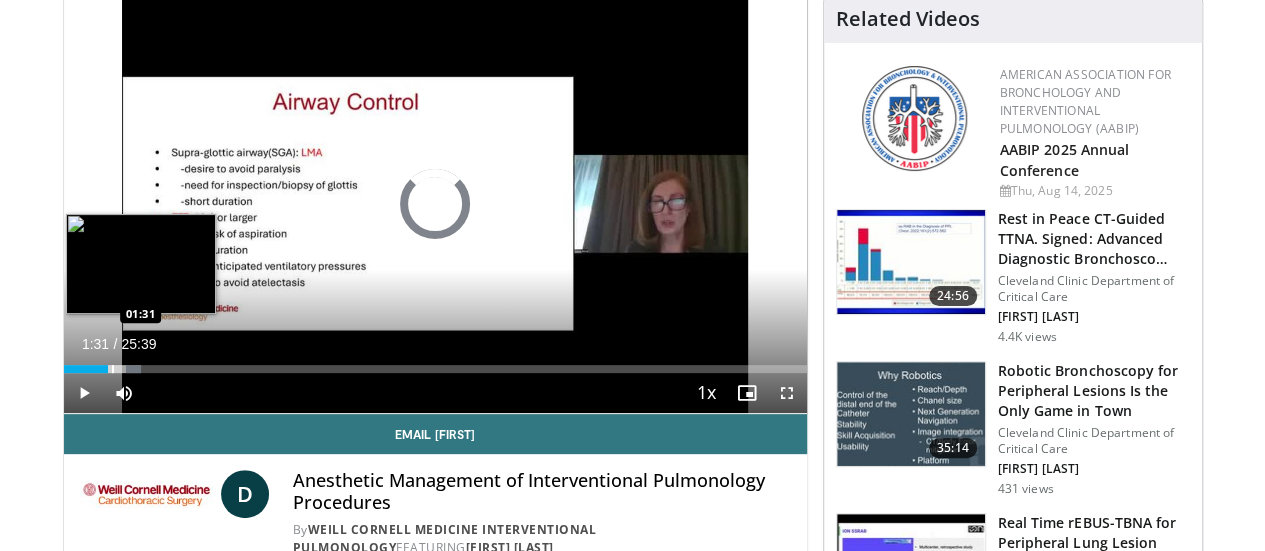 click at bounding box center [113, 369] 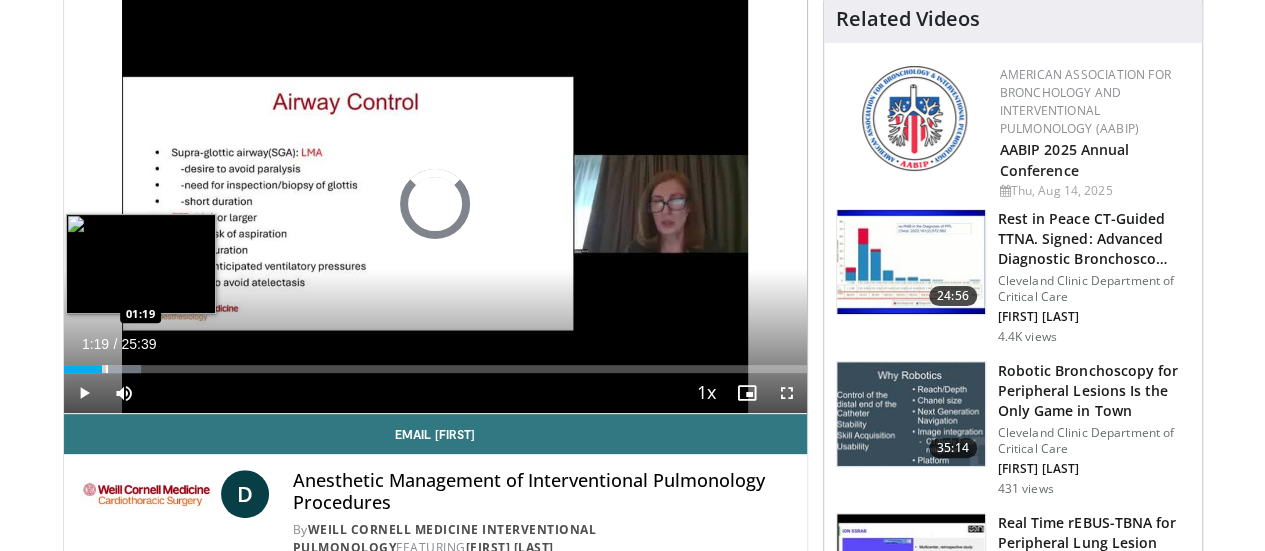 click at bounding box center [107, 369] 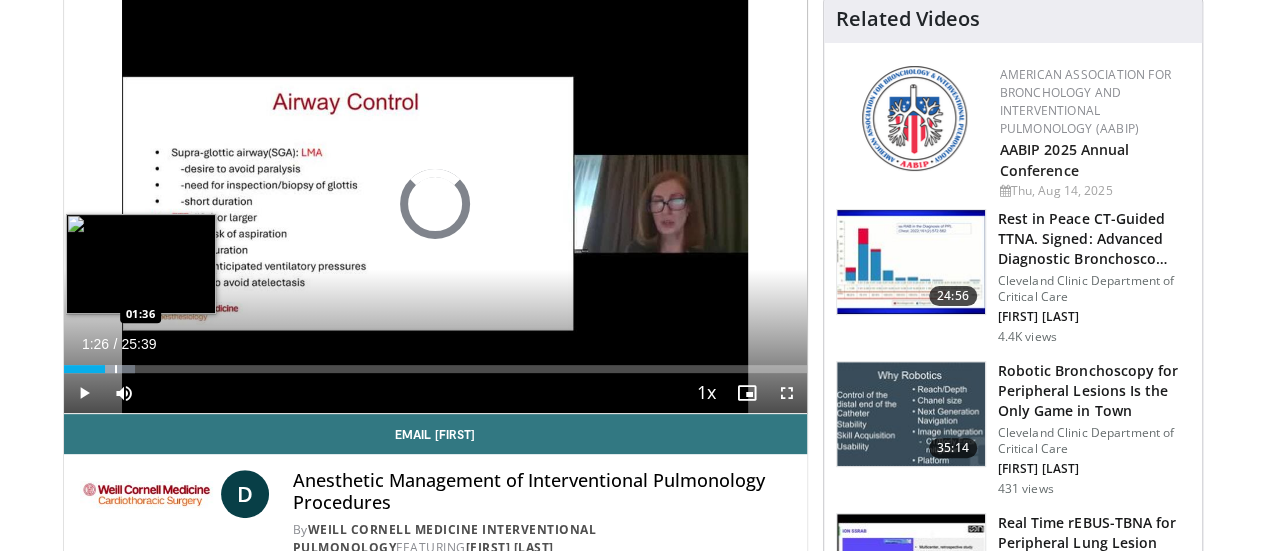 click at bounding box center [116, 369] 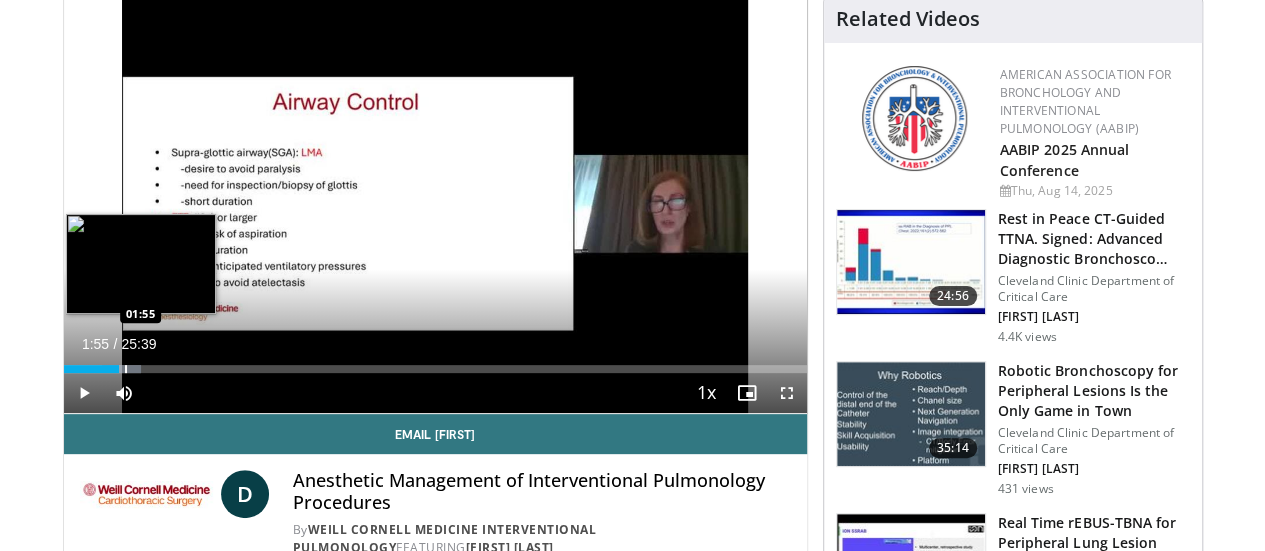 click at bounding box center (126, 369) 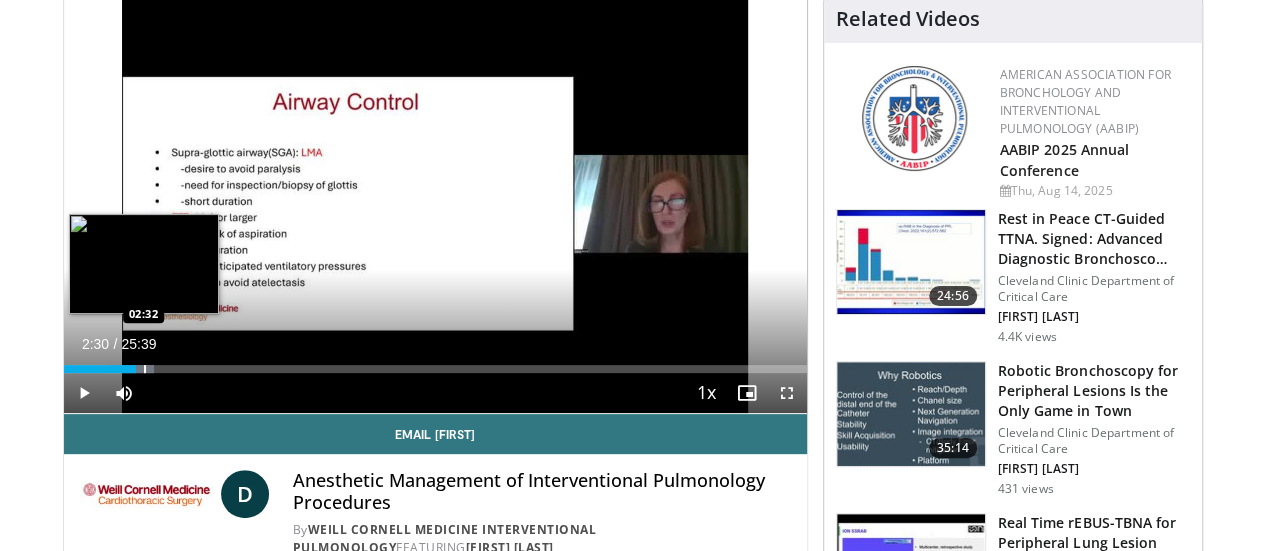 click at bounding box center (131, 369) 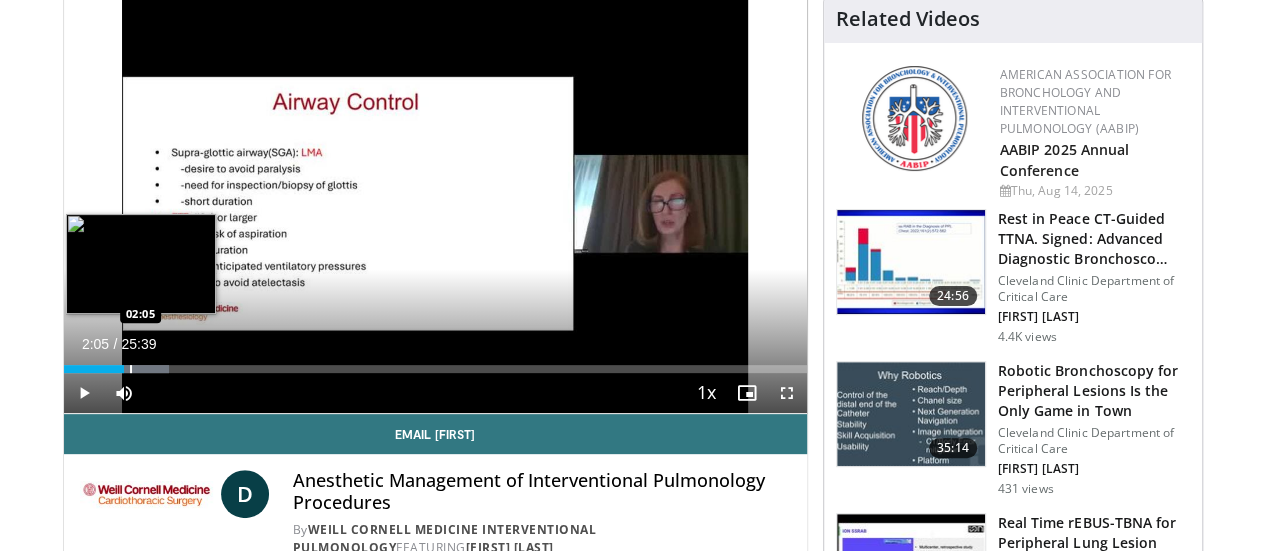 click at bounding box center [131, 369] 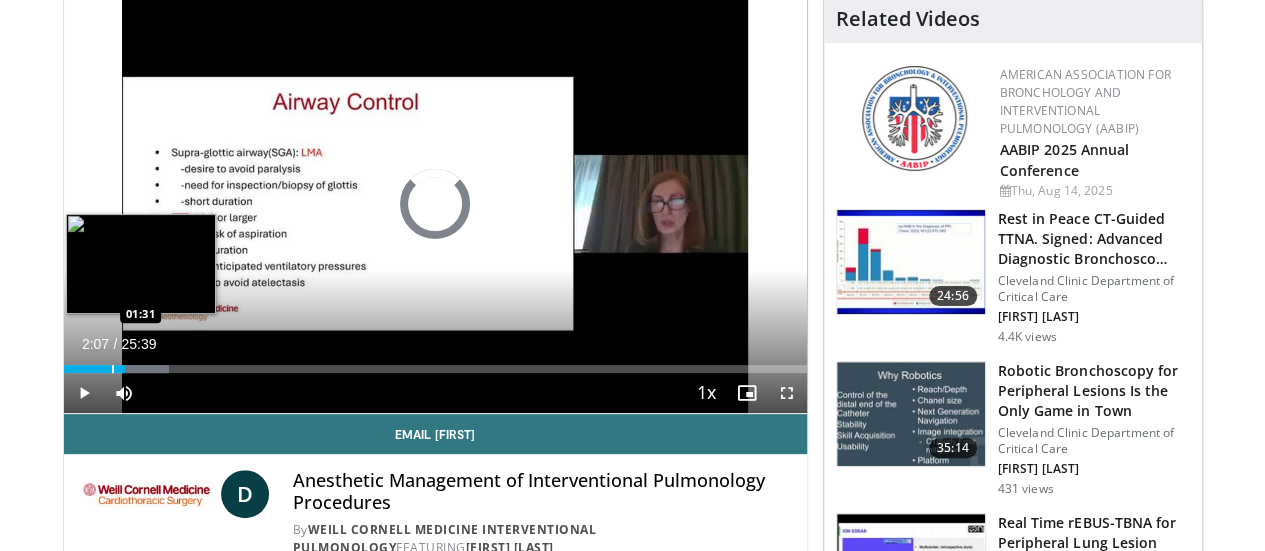 click at bounding box center (113, 369) 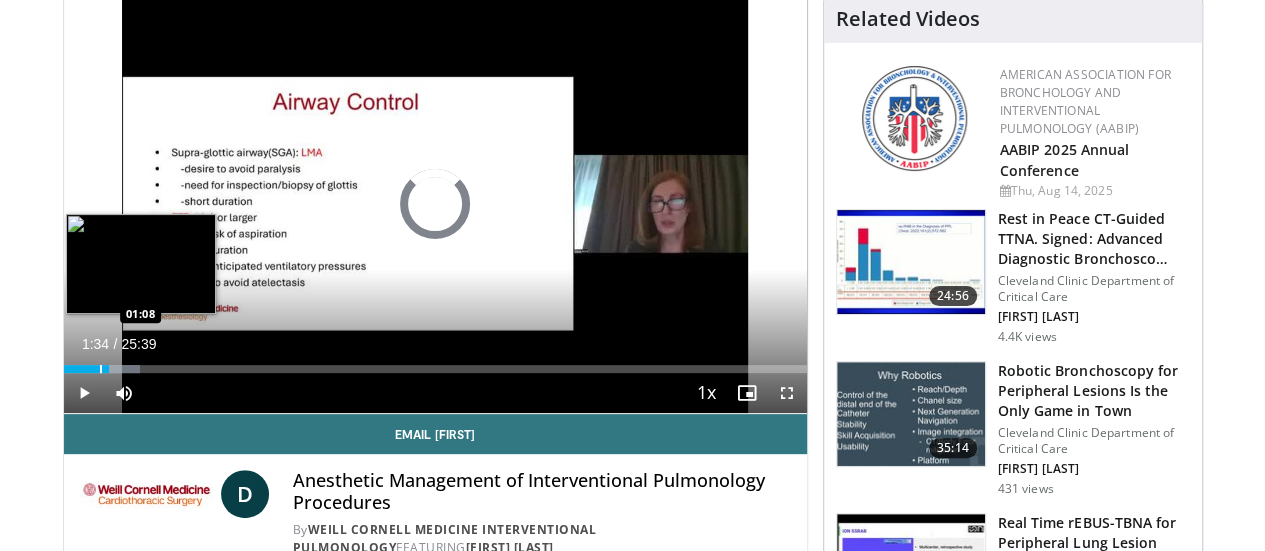 click on "Loaded :  10.31% 01:35 01:08" at bounding box center [435, 369] 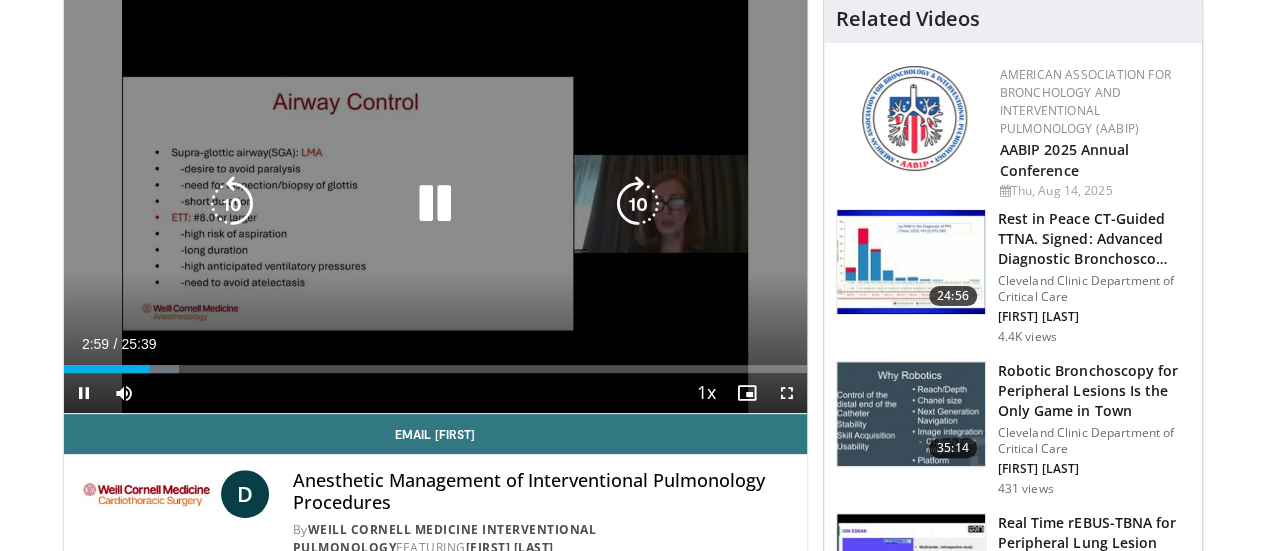 click at bounding box center [638, 204] 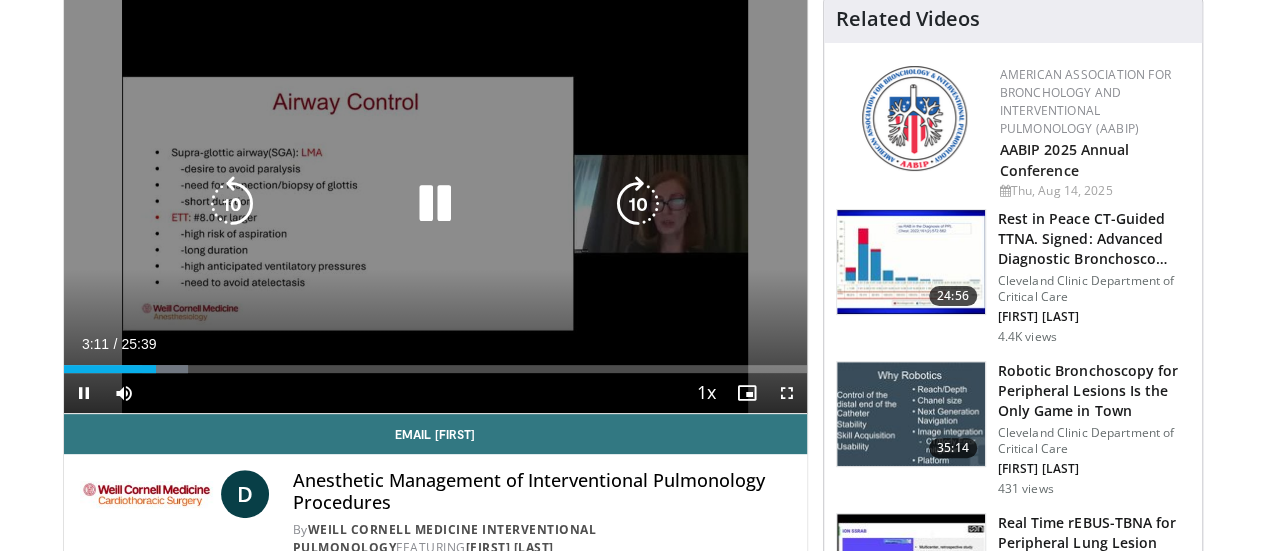 click at bounding box center [638, 204] 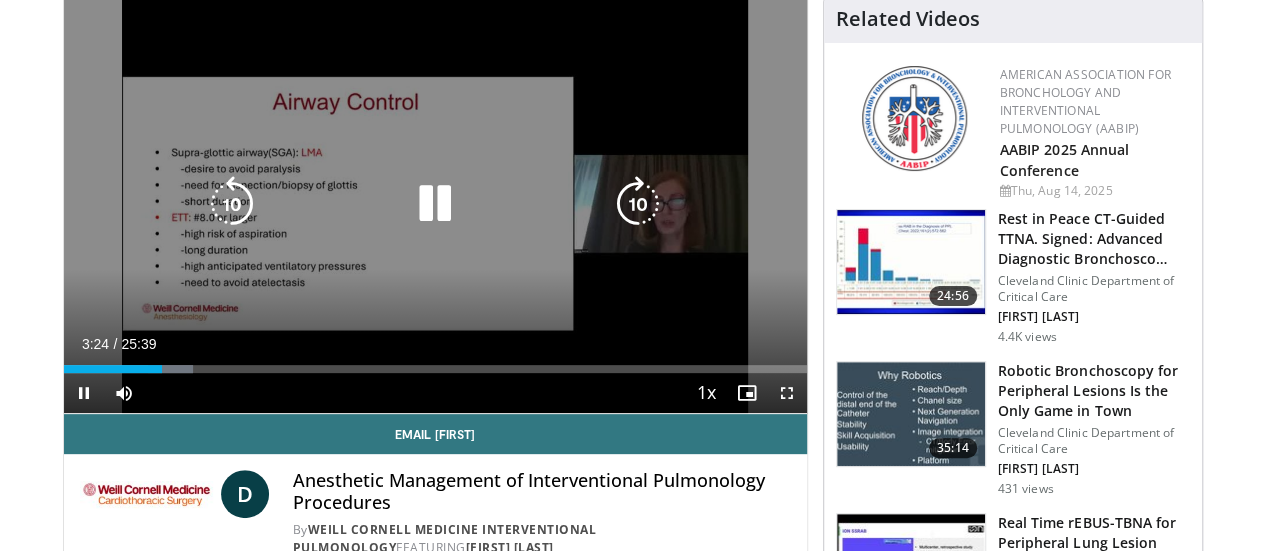 click at bounding box center [638, 204] 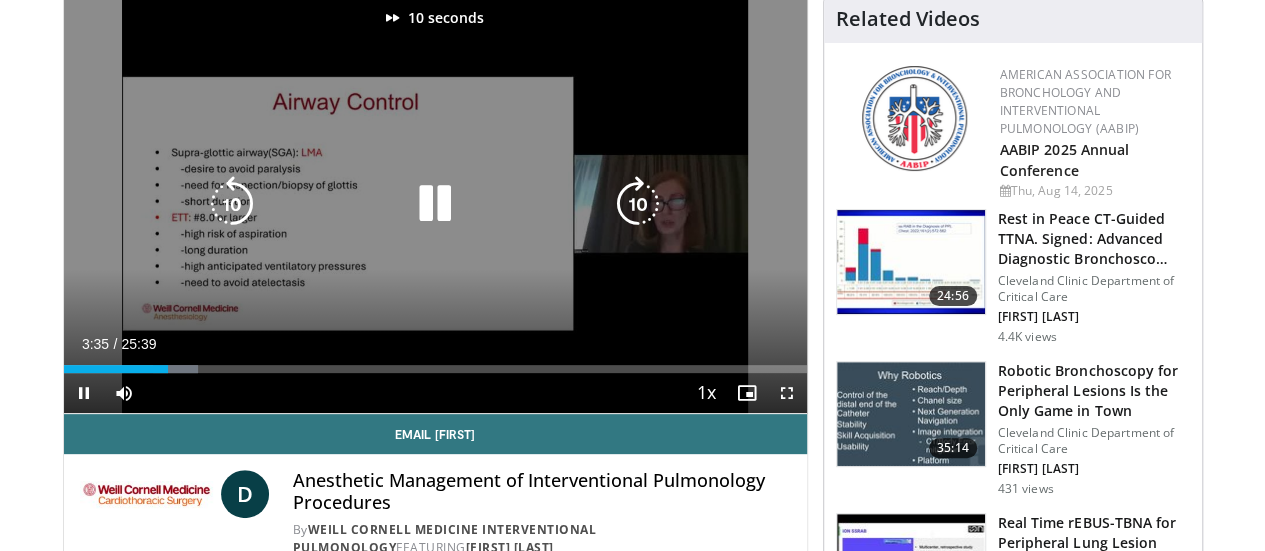 click at bounding box center (638, 204) 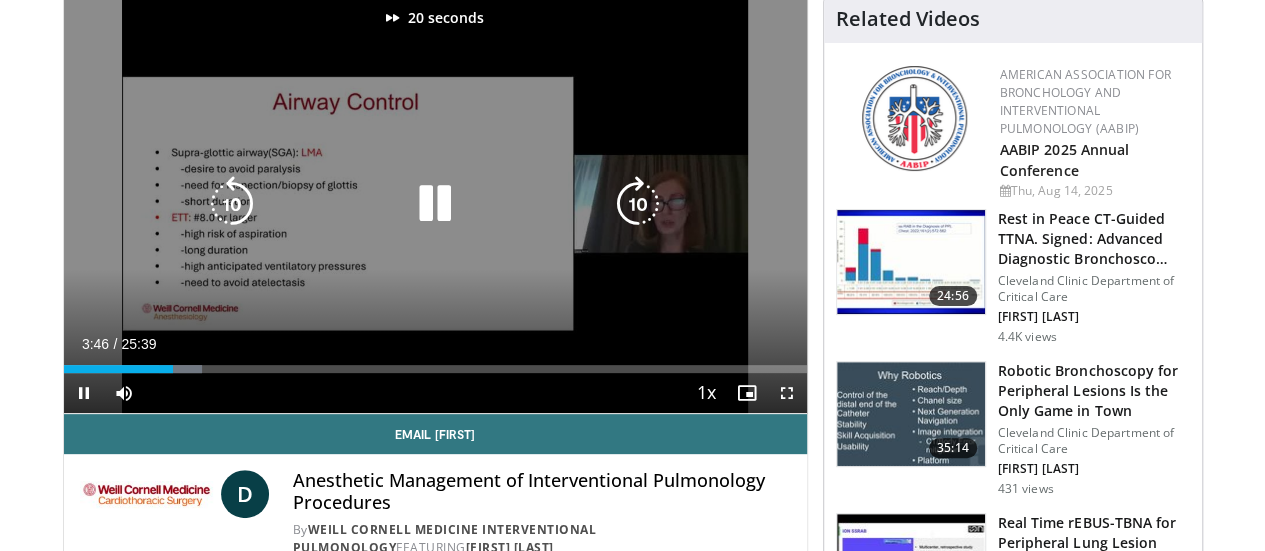 click at bounding box center (638, 204) 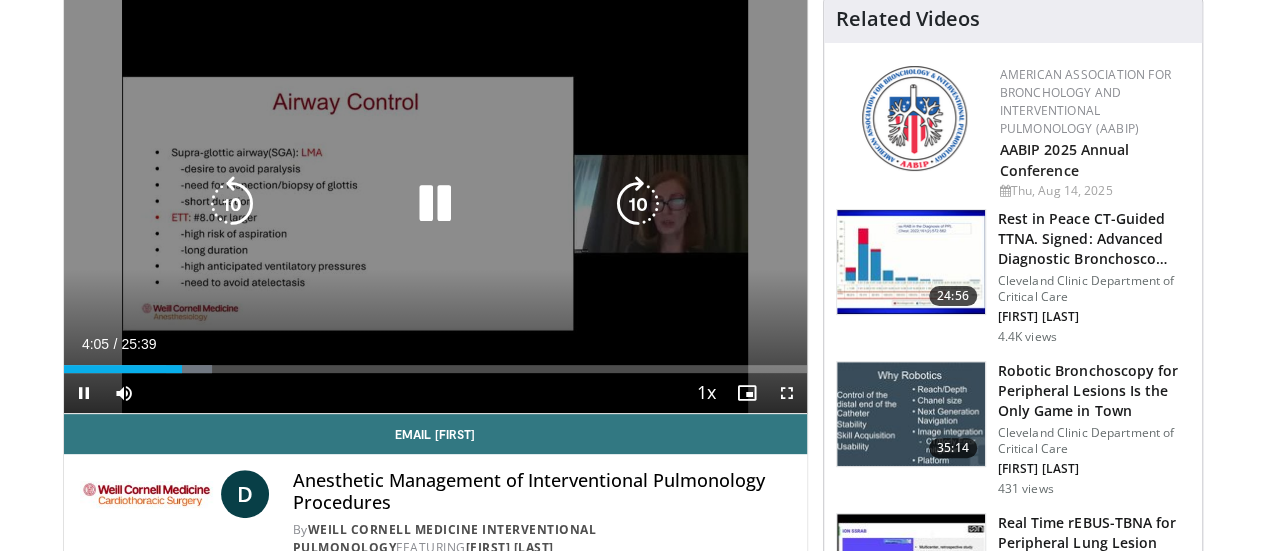 click at bounding box center (232, 204) 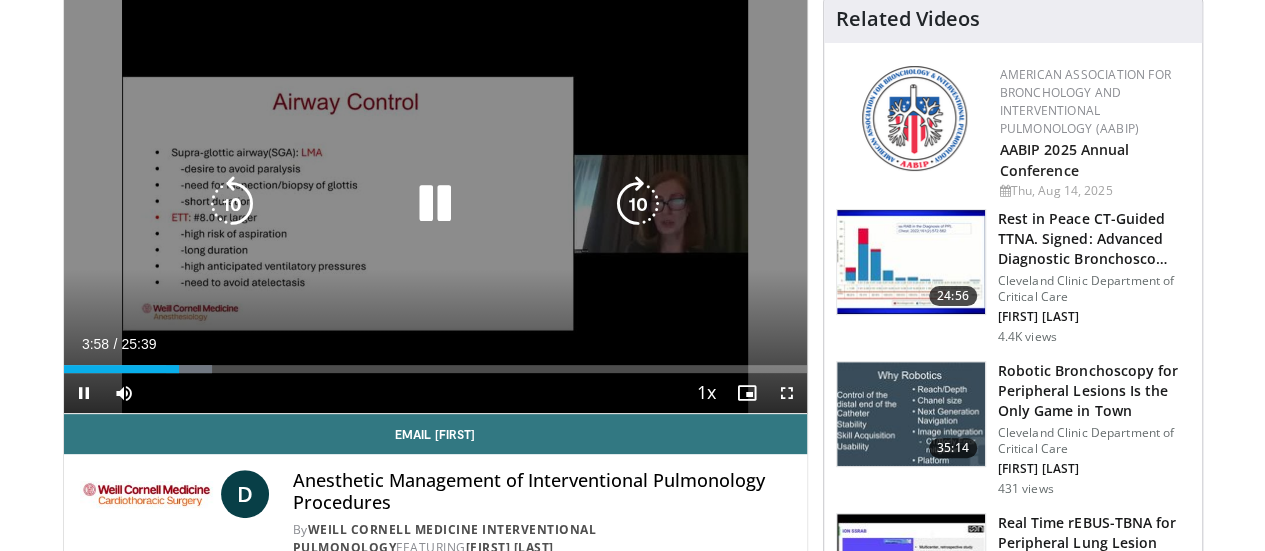 click at bounding box center (638, 204) 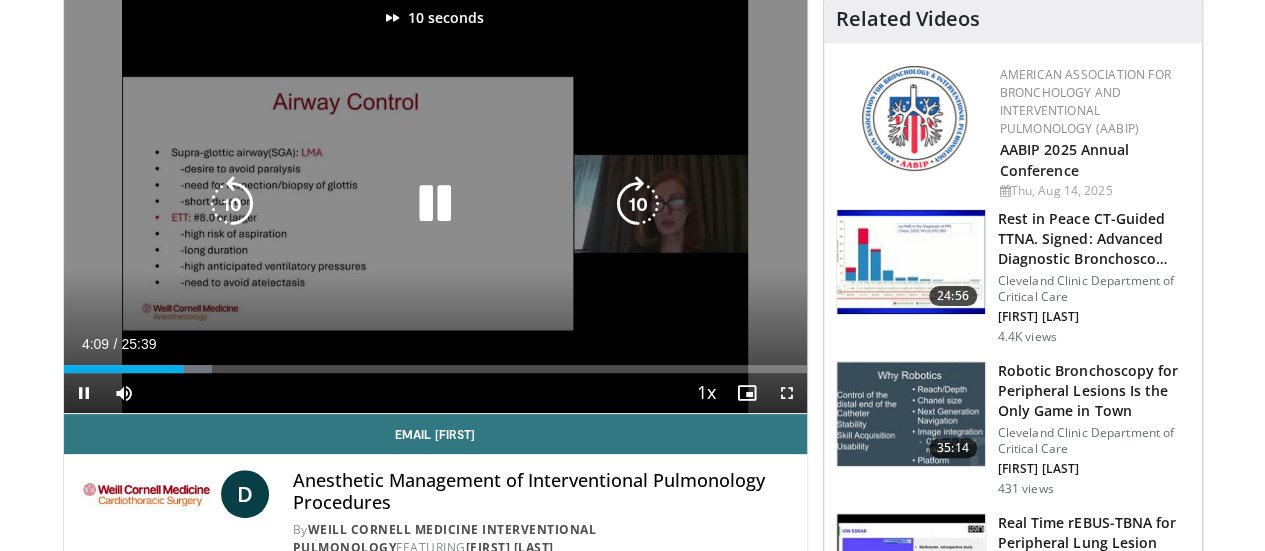 click at bounding box center (638, 204) 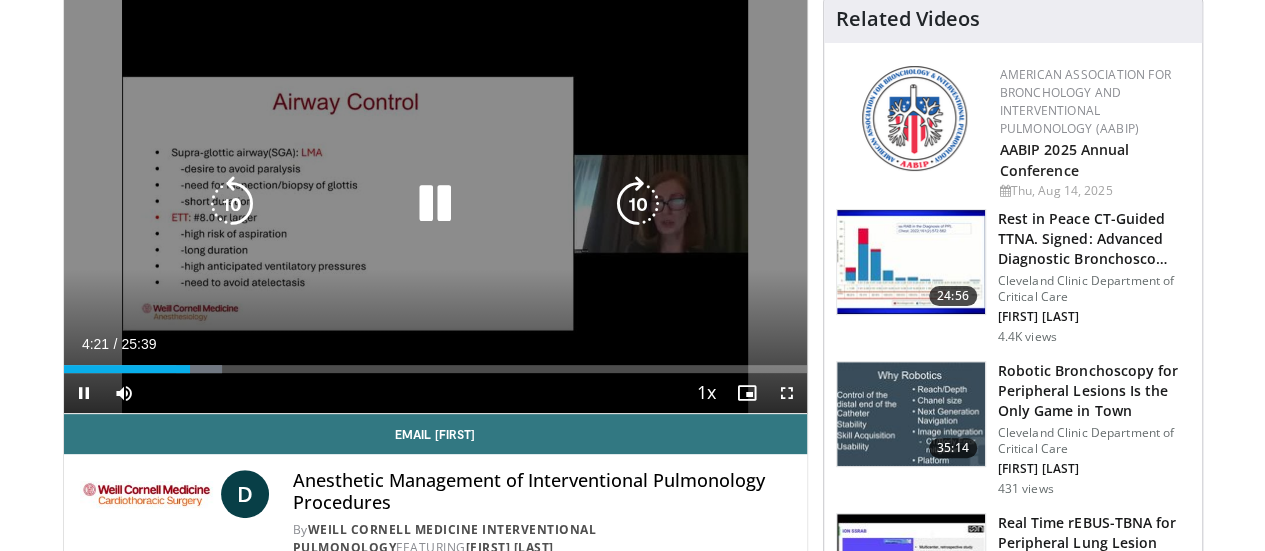 click at bounding box center (638, 204) 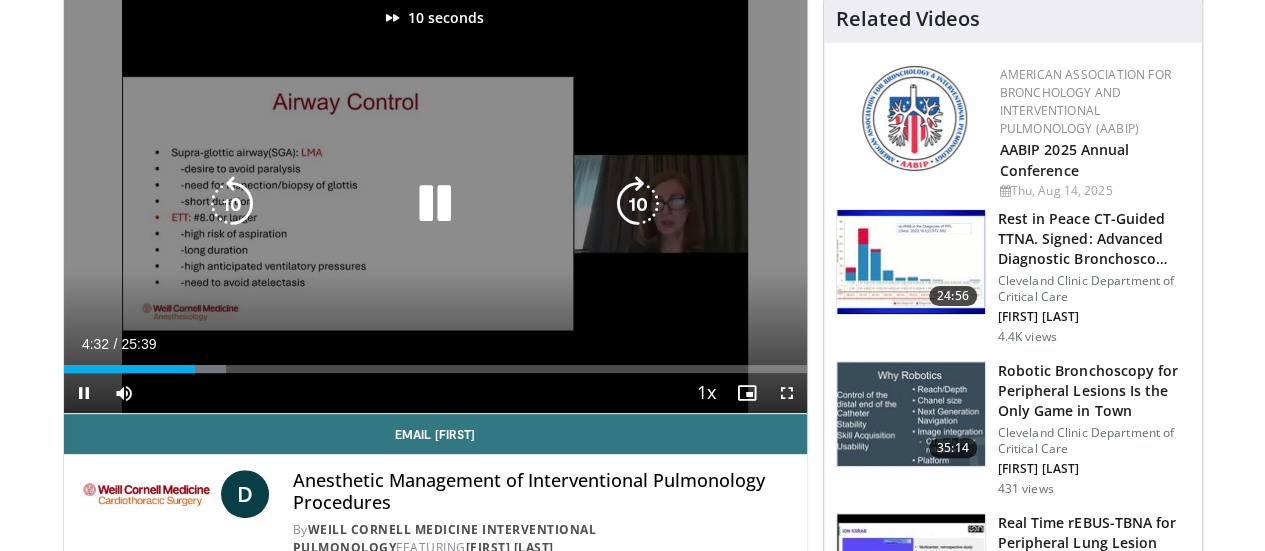 click at bounding box center [638, 204] 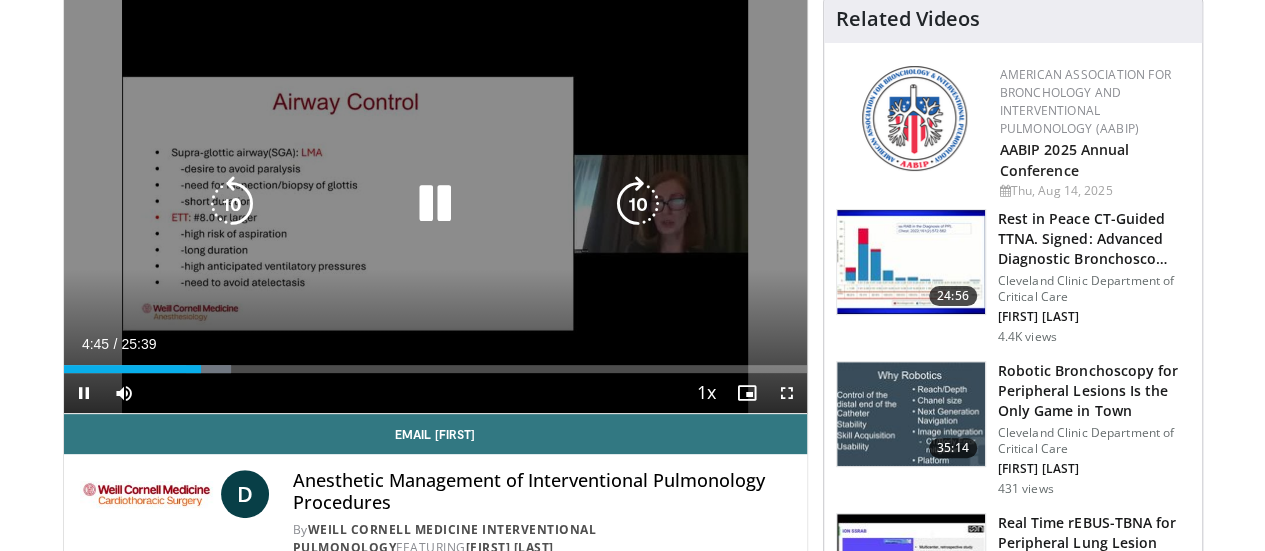 click at bounding box center [638, 204] 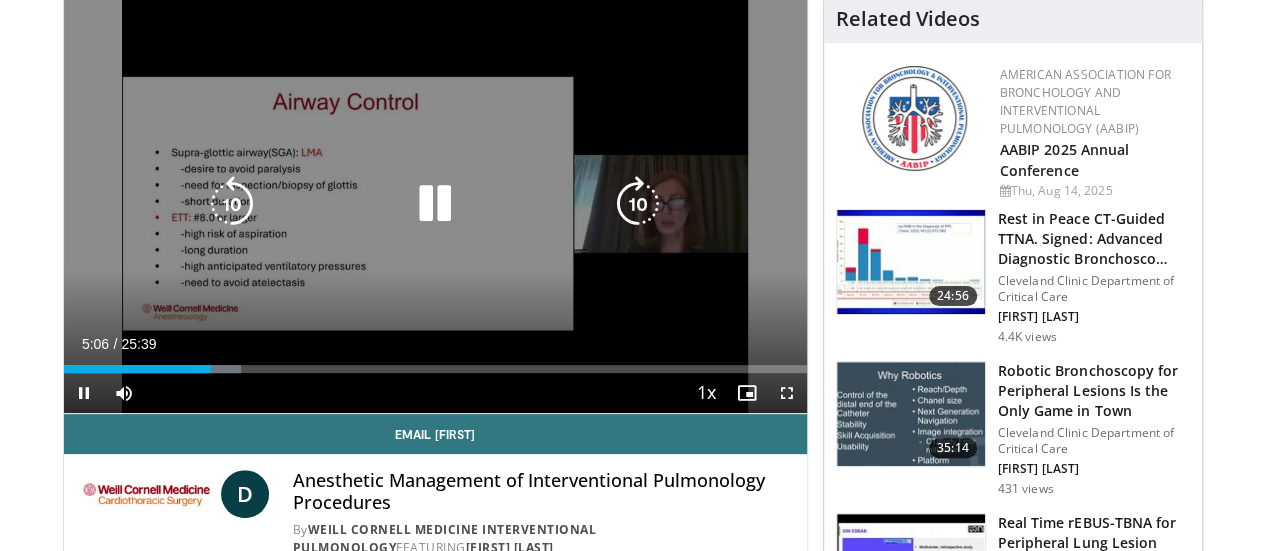 click at bounding box center [435, 204] 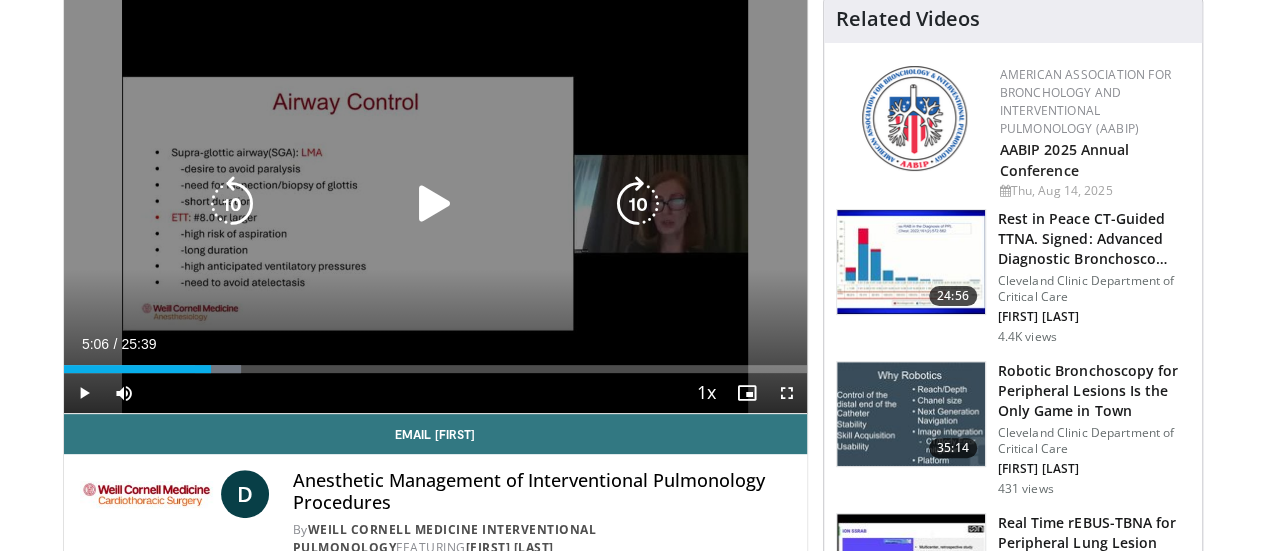 click on "10 seconds
Tap to unmute" at bounding box center (435, 204) 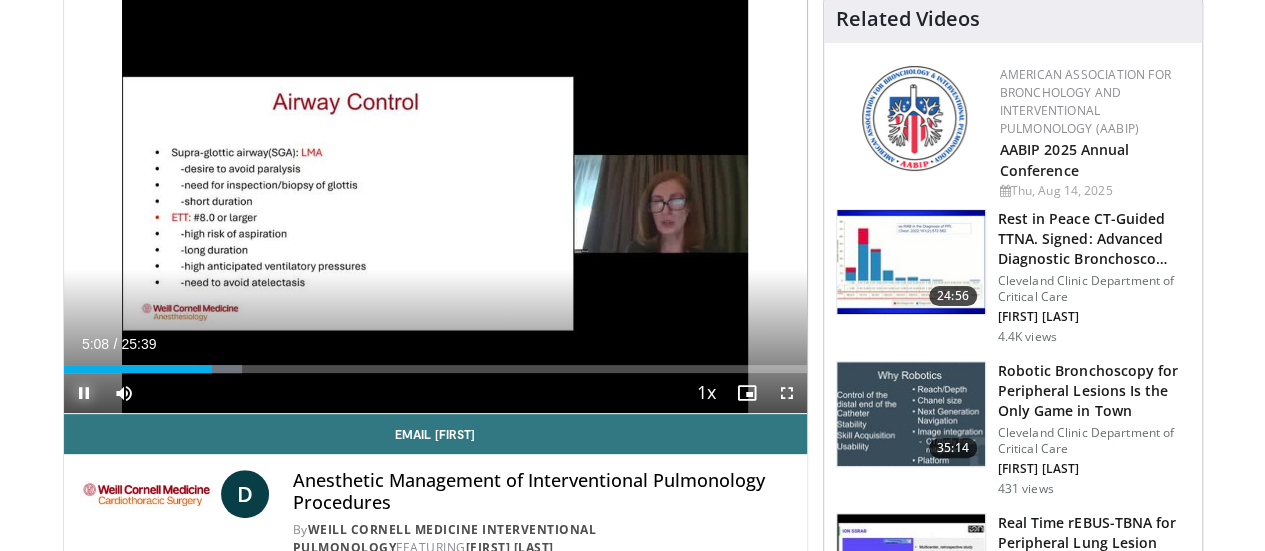 click at bounding box center [84, 393] 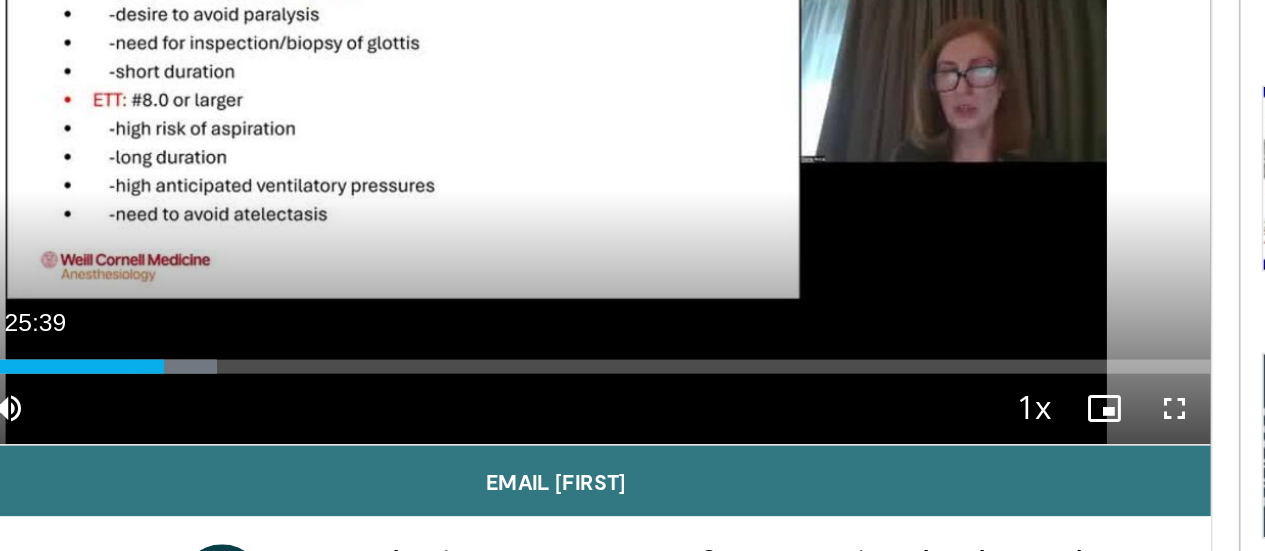 scroll, scrollTop: 159, scrollLeft: 0, axis: vertical 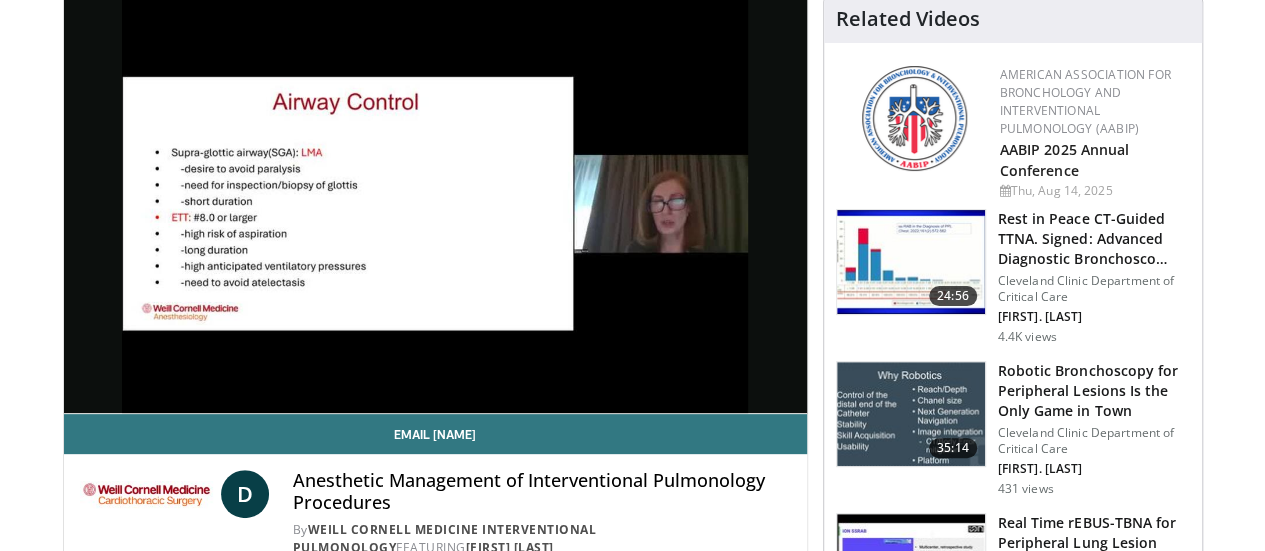 click at bounding box center (435, 204) 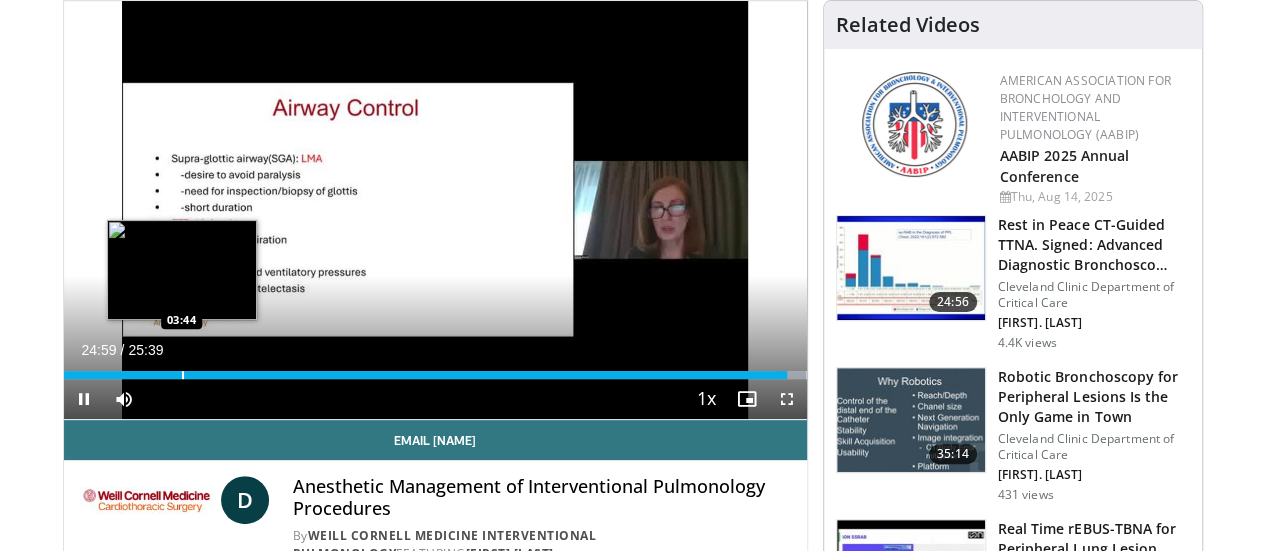 click on "Loaded :  100.00% 24:59 03:44" at bounding box center (435, 369) 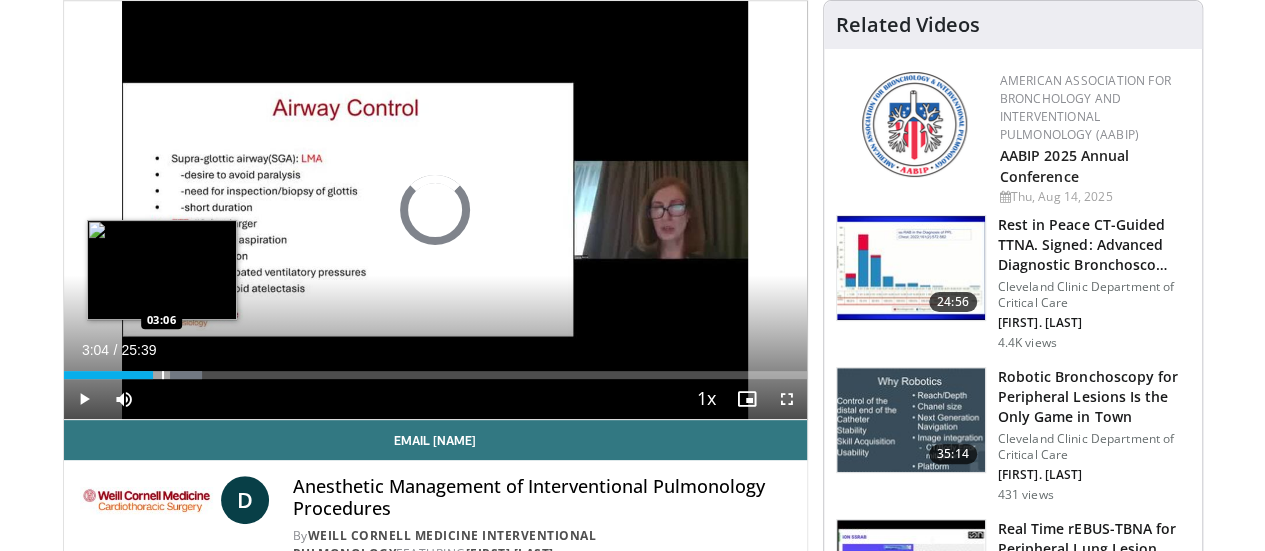 click on "03:04" at bounding box center (108, 375) 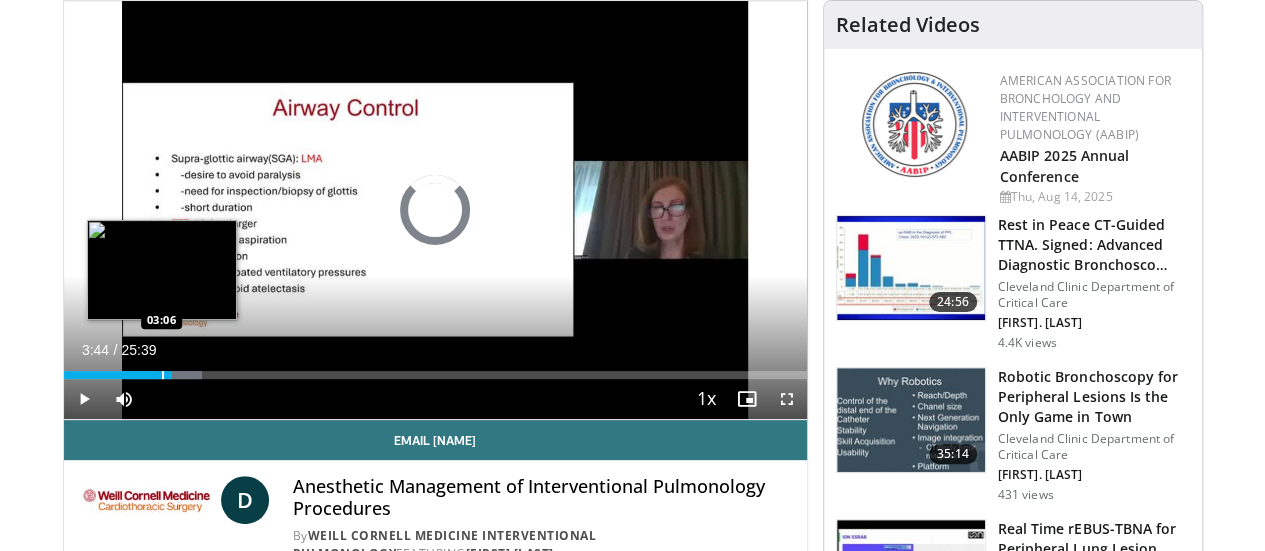 click at bounding box center (163, 375) 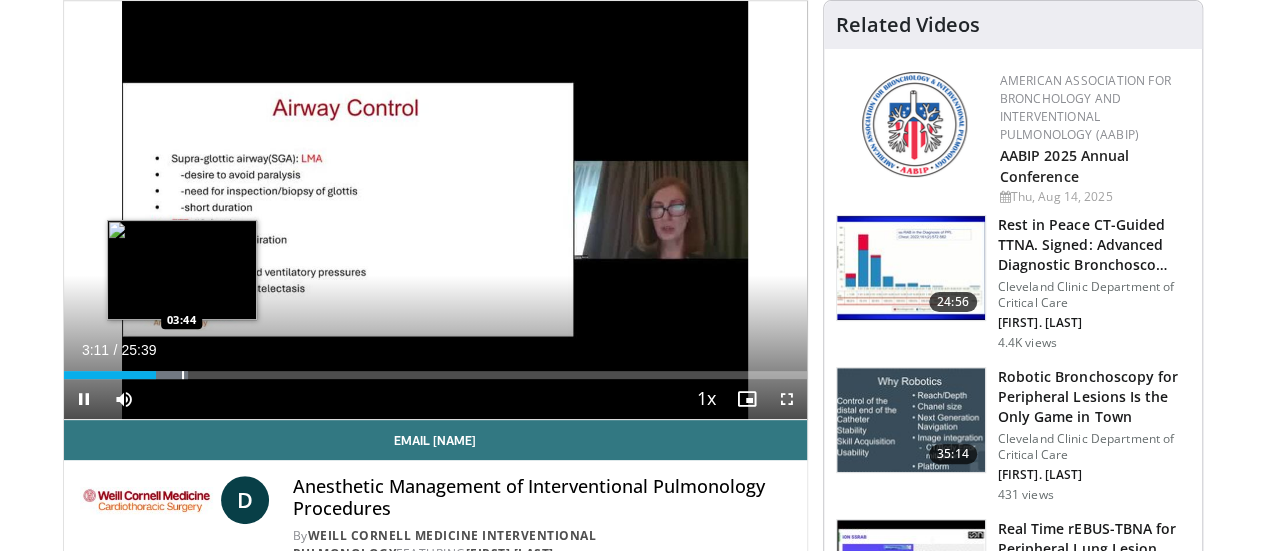 click at bounding box center [183, 375] 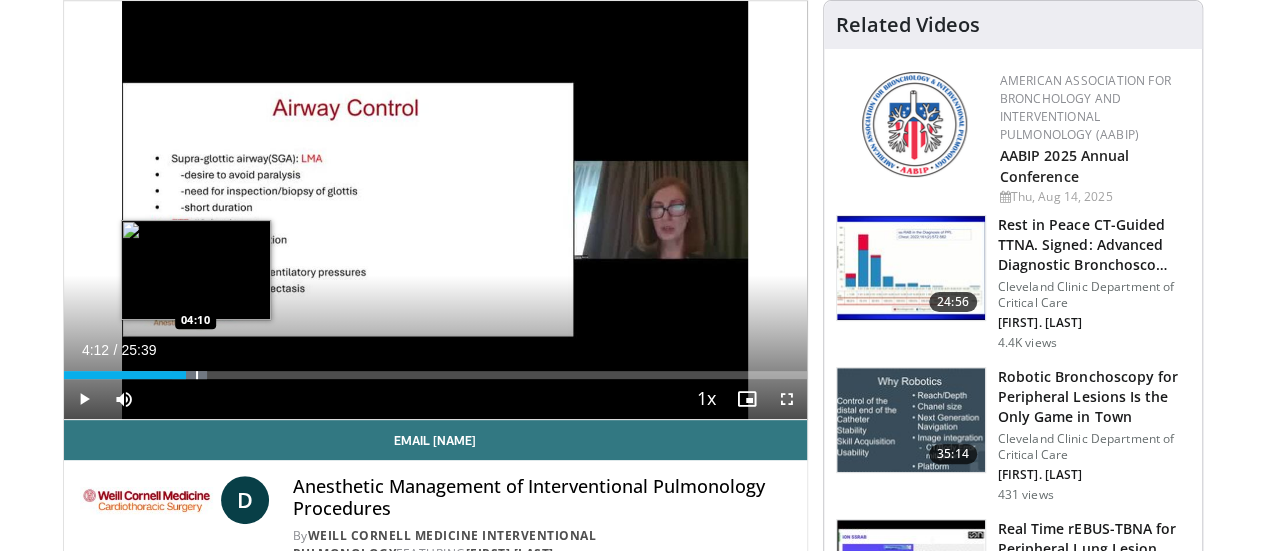 click at bounding box center [197, 375] 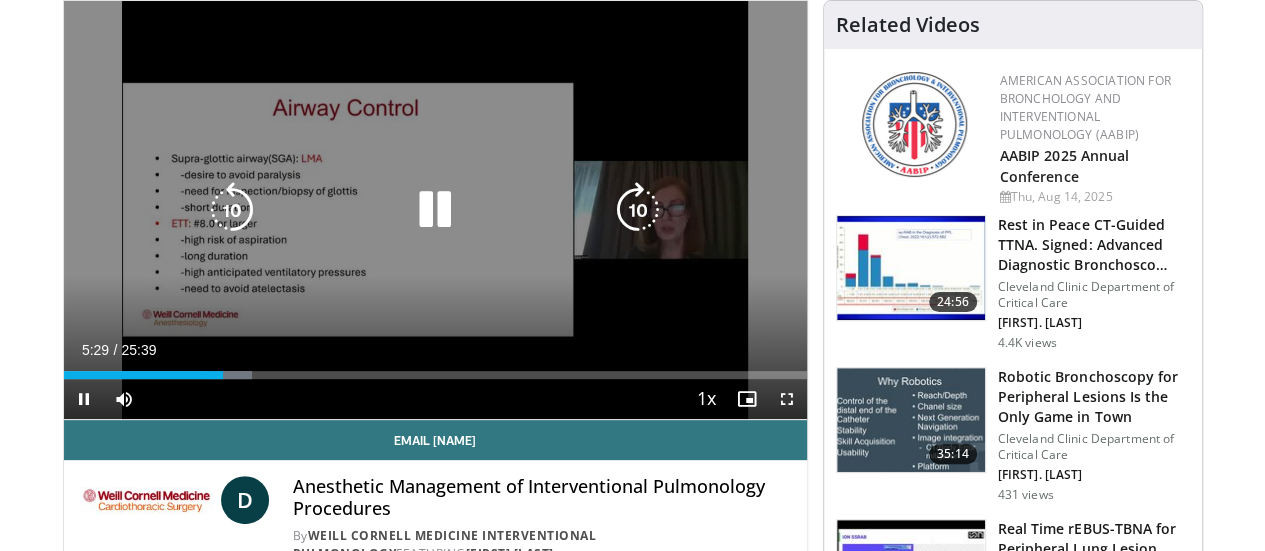 click at bounding box center (435, 210) 